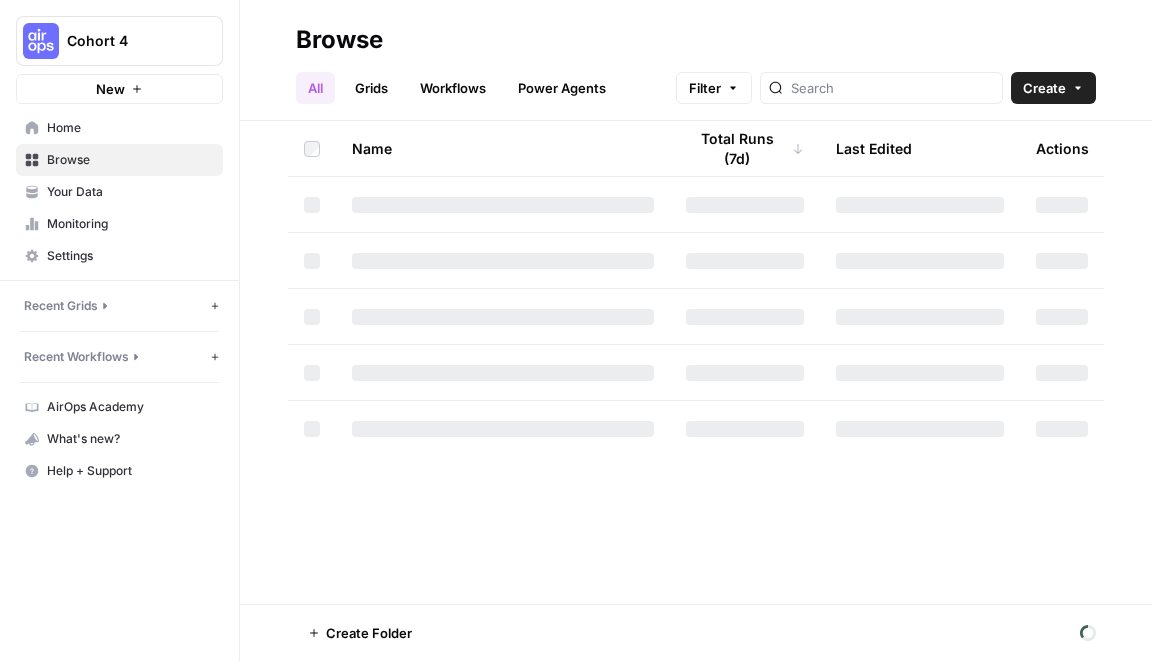 scroll, scrollTop: 0, scrollLeft: 0, axis: both 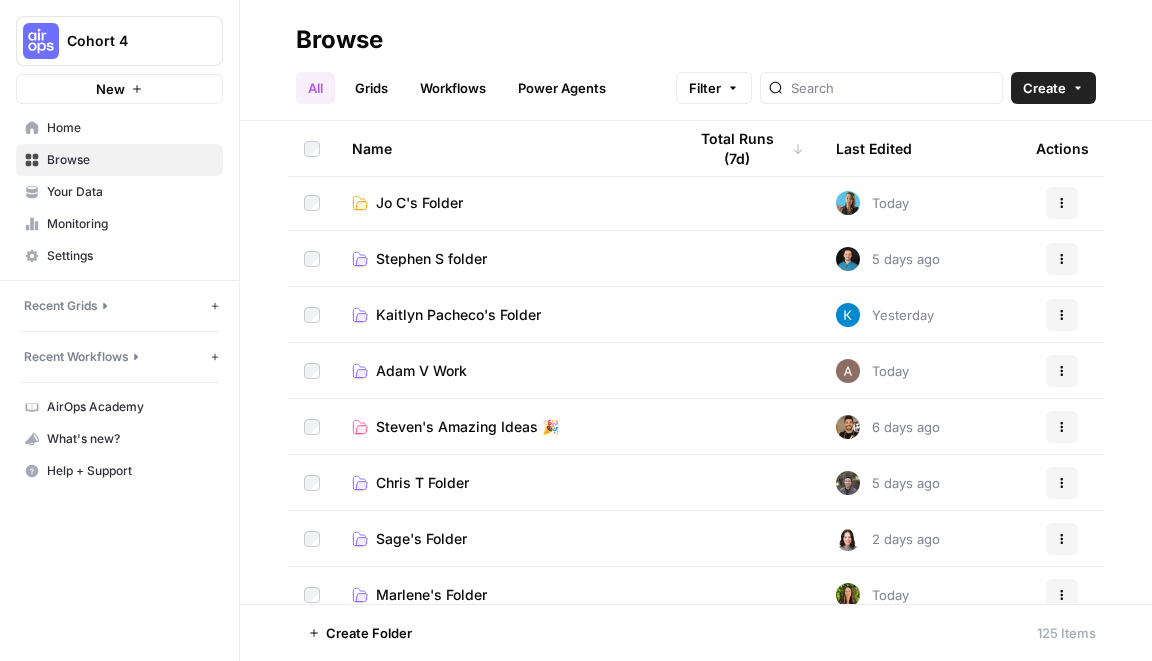 click on "Chris T Folder" at bounding box center [422, 483] 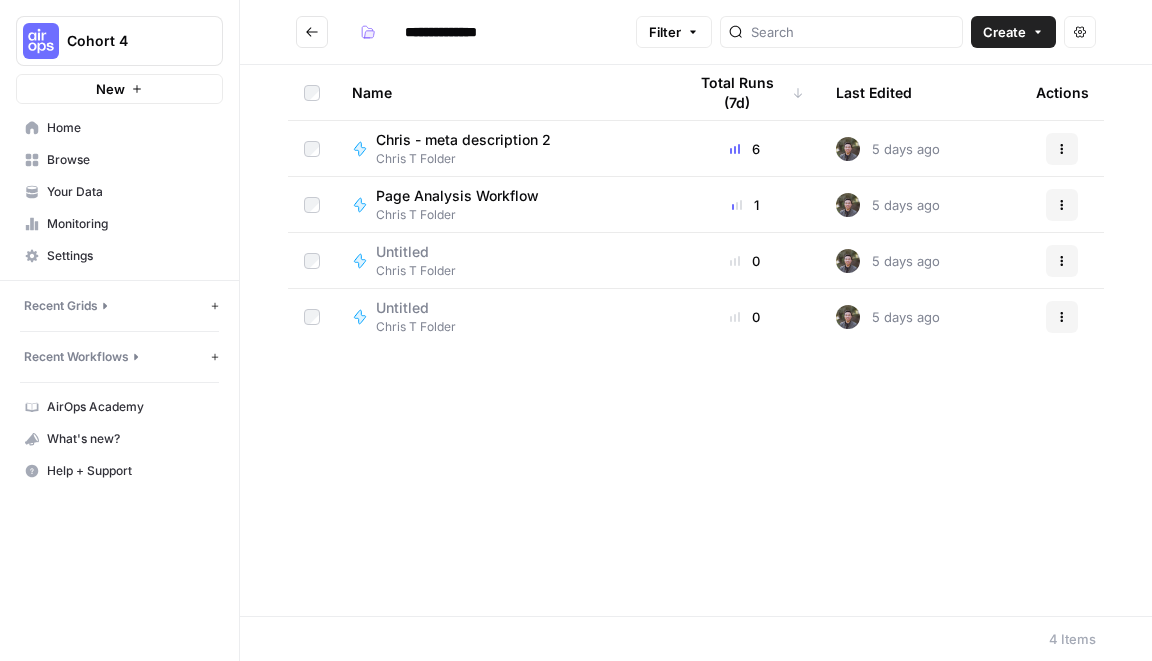click on "Chris T Folder" at bounding box center [465, 215] 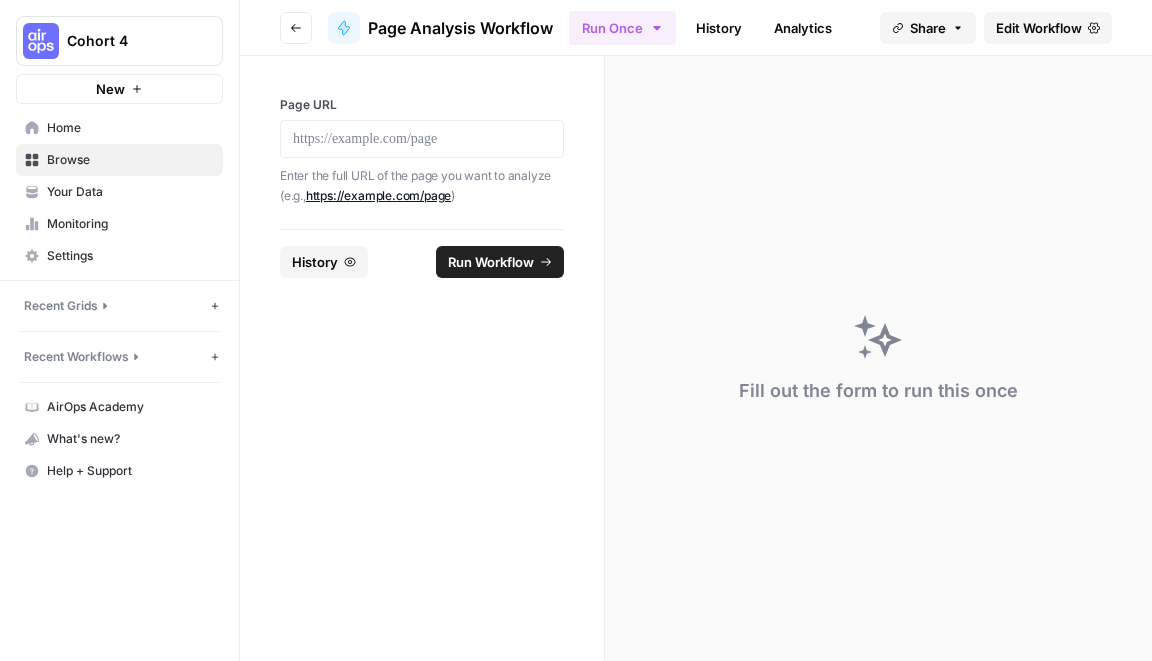 click on "Edit Workflow" at bounding box center (1039, 28) 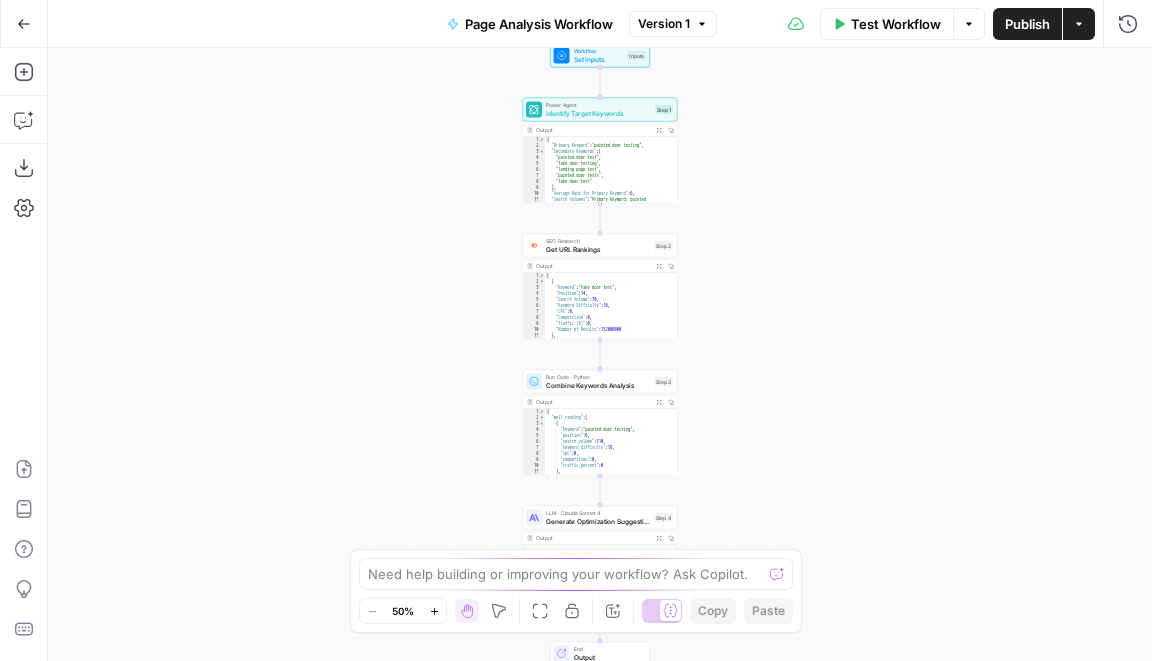 click on "[FIRST] [LAST]" at bounding box center [600, 354] 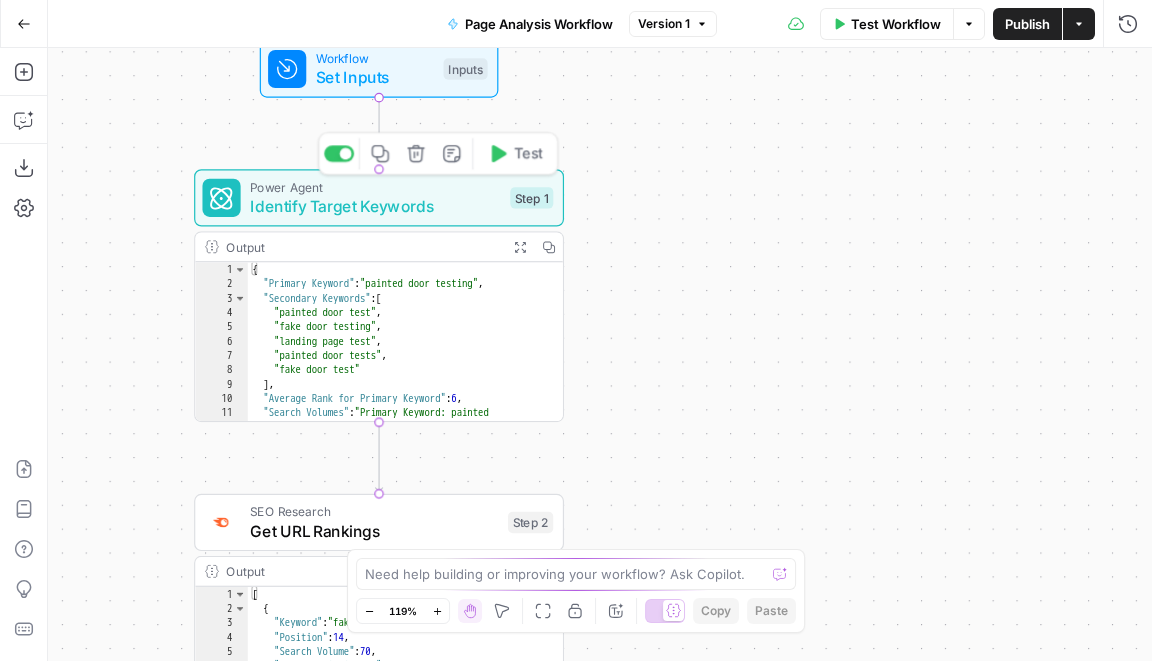 click on "Identify Target Keywords" at bounding box center [375, 206] 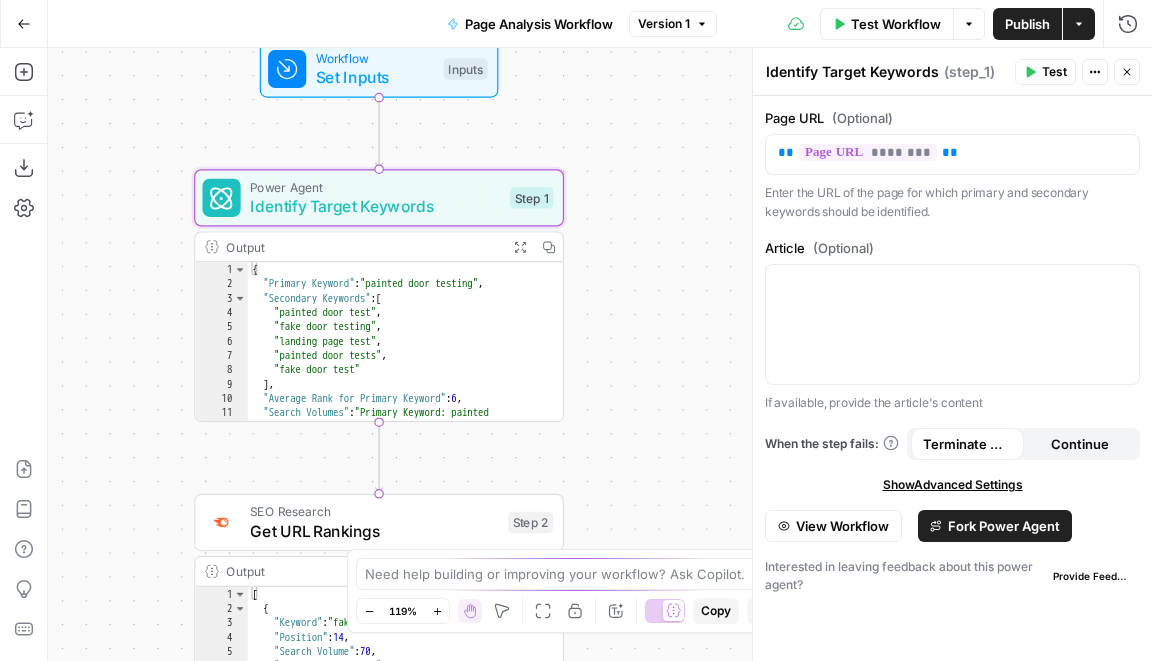 click on "View Workflow" at bounding box center [842, 526] 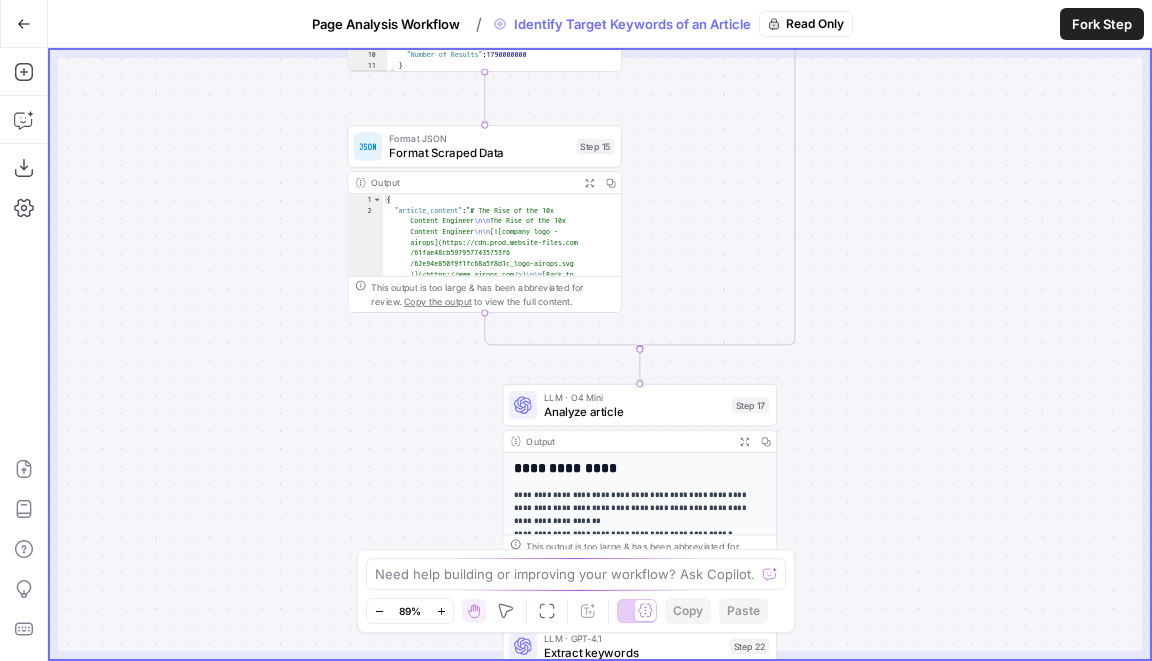 click on "[FIRST] [LAST]" at bounding box center (576, 330) 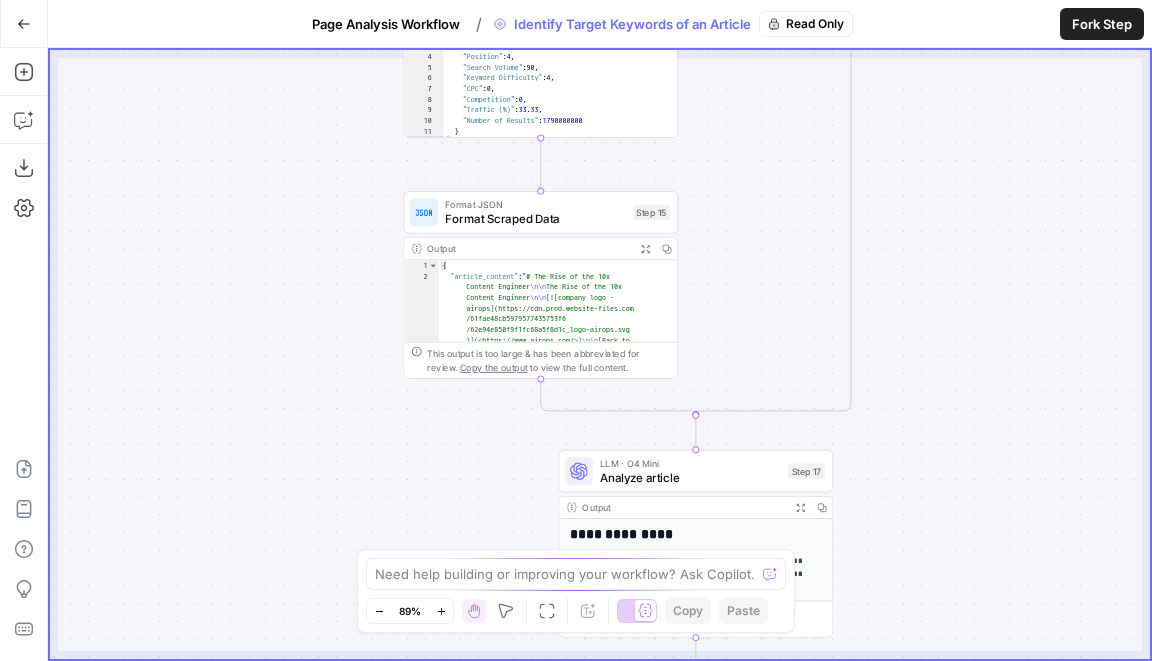 drag, startPoint x: 743, startPoint y: 274, endPoint x: 580, endPoint y: 661, distance: 419.92618 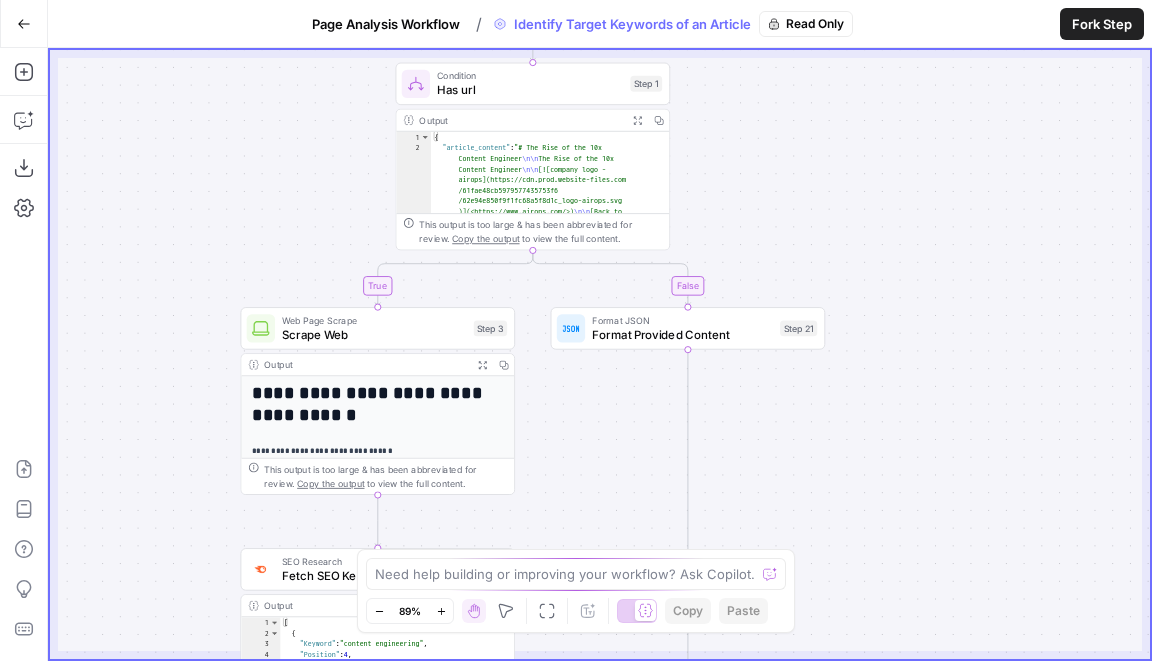 drag, startPoint x: 636, startPoint y: 290, endPoint x: 630, endPoint y: 554, distance: 264.06818 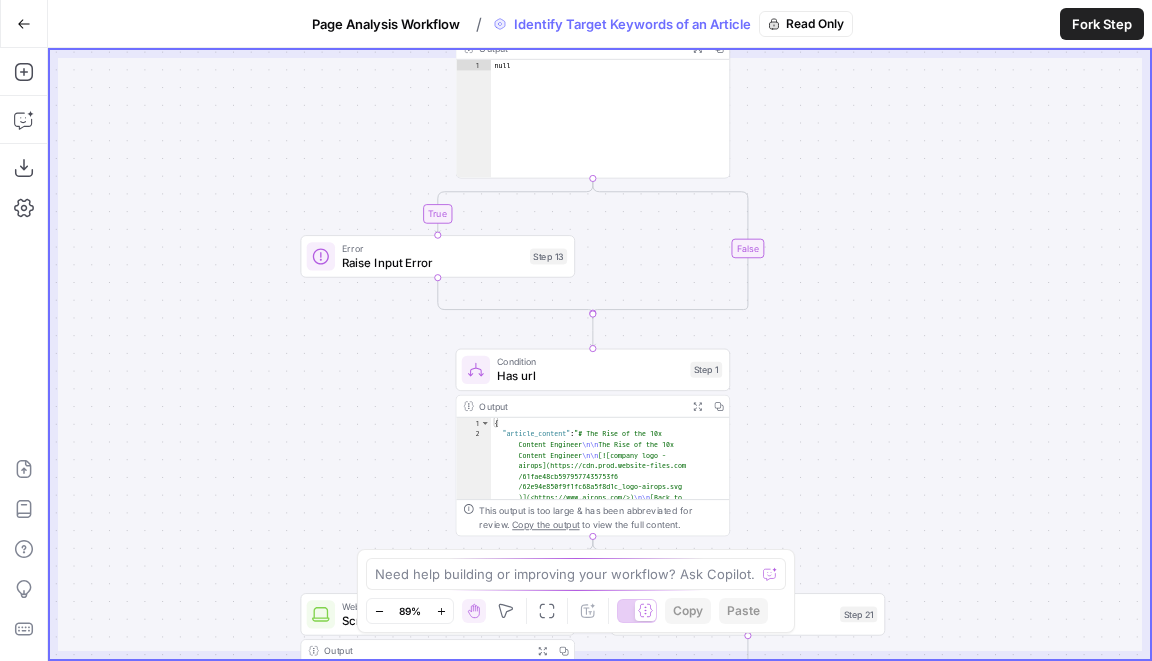 drag, startPoint x: 744, startPoint y: 210, endPoint x: 809, endPoint y: 443, distance: 241.89667 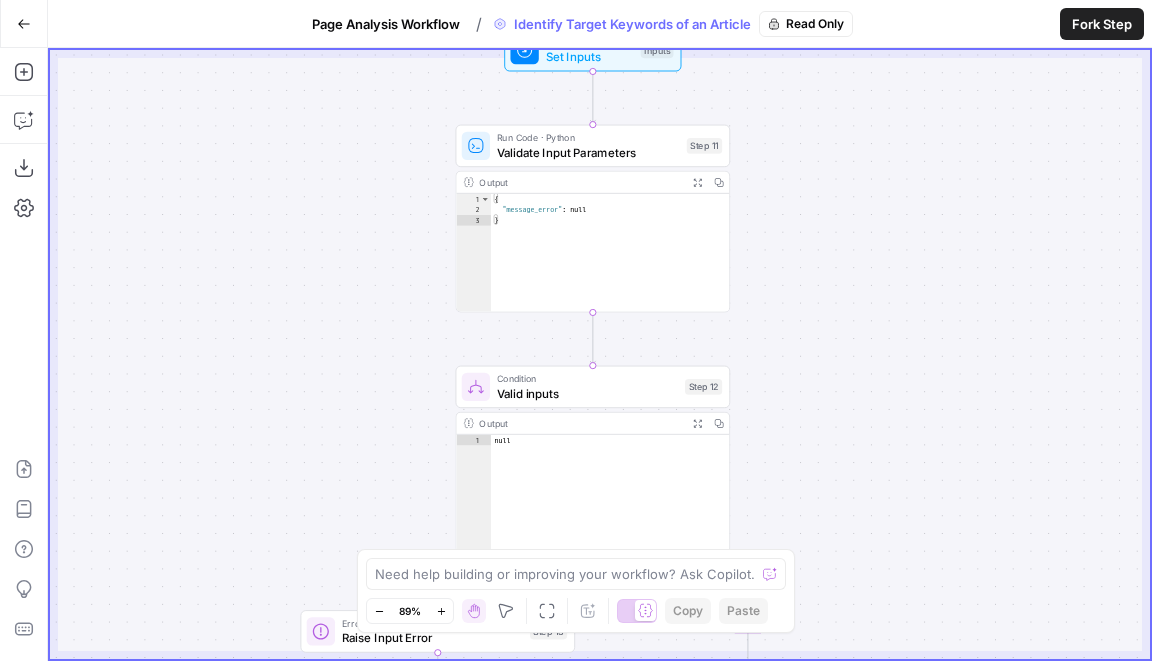 drag, startPoint x: 833, startPoint y: 322, endPoint x: 751, endPoint y: 661, distance: 348.77643 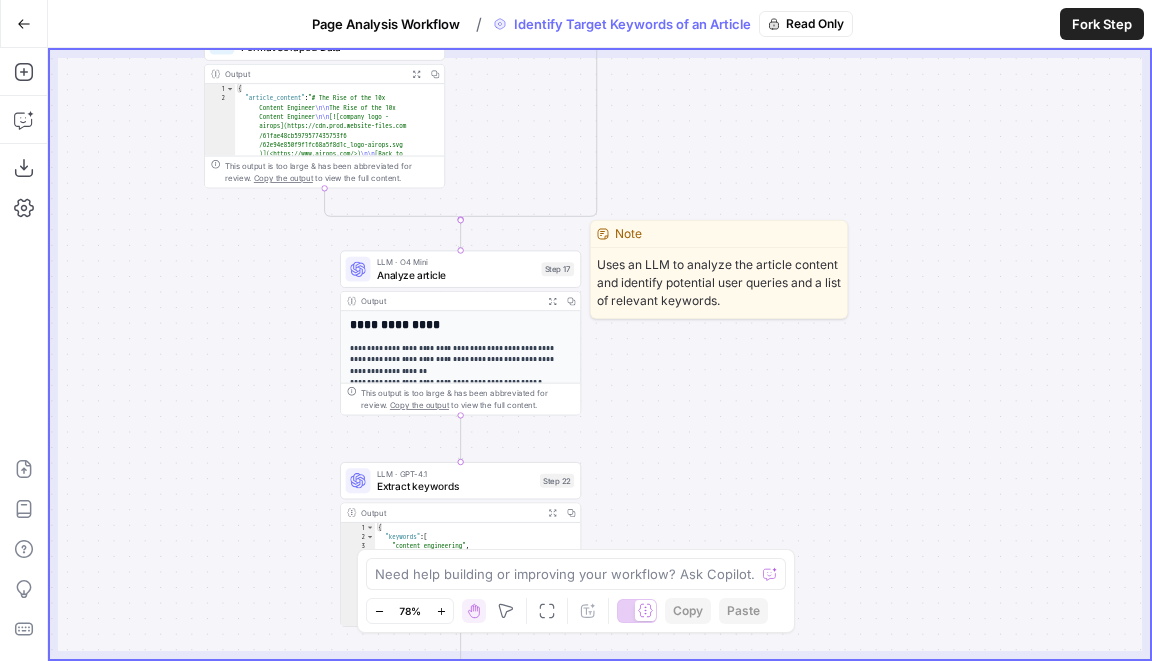 click on "Analyze article" at bounding box center [456, 275] 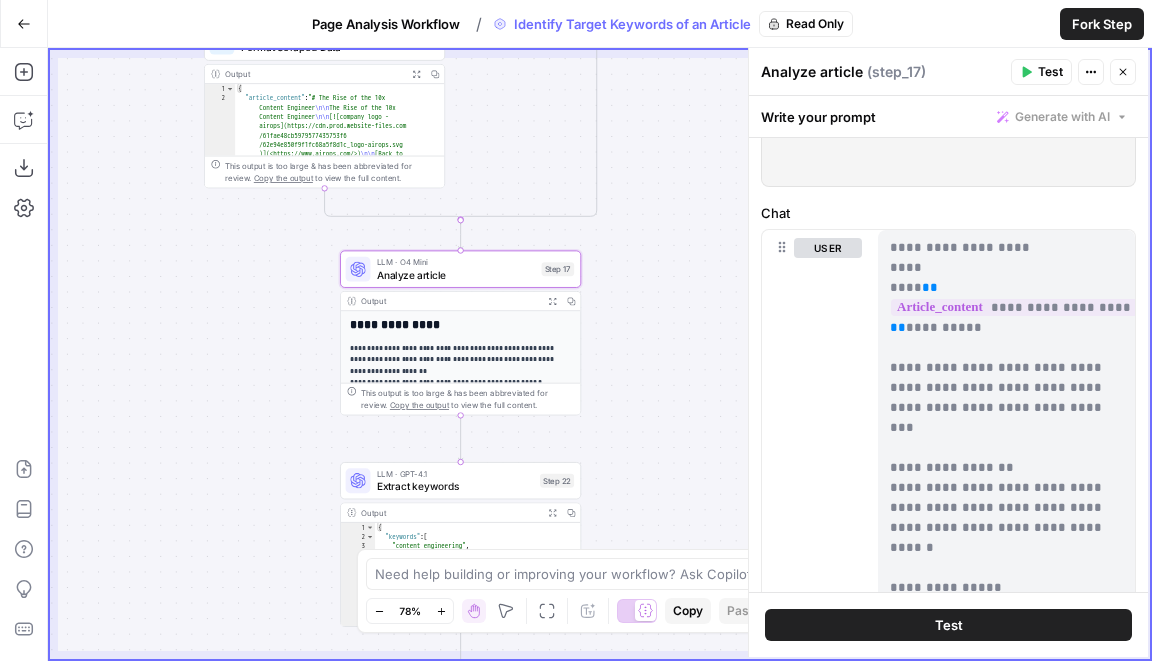 scroll, scrollTop: 310, scrollLeft: 0, axis: vertical 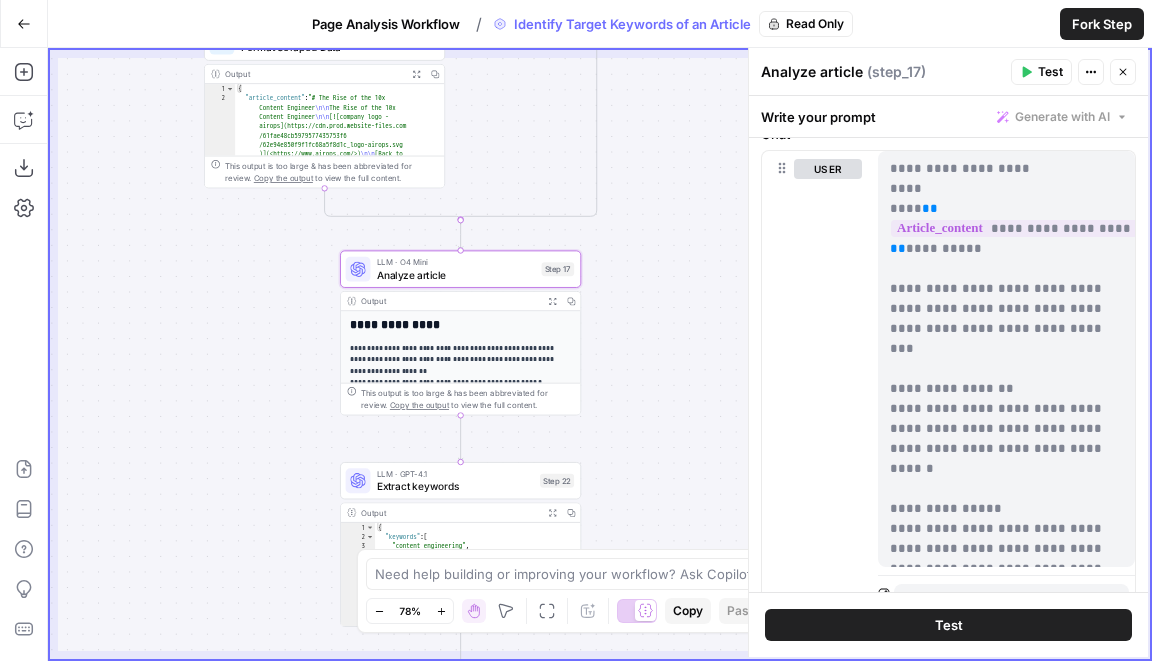 click on "**********" at bounding box center (1006, 359) 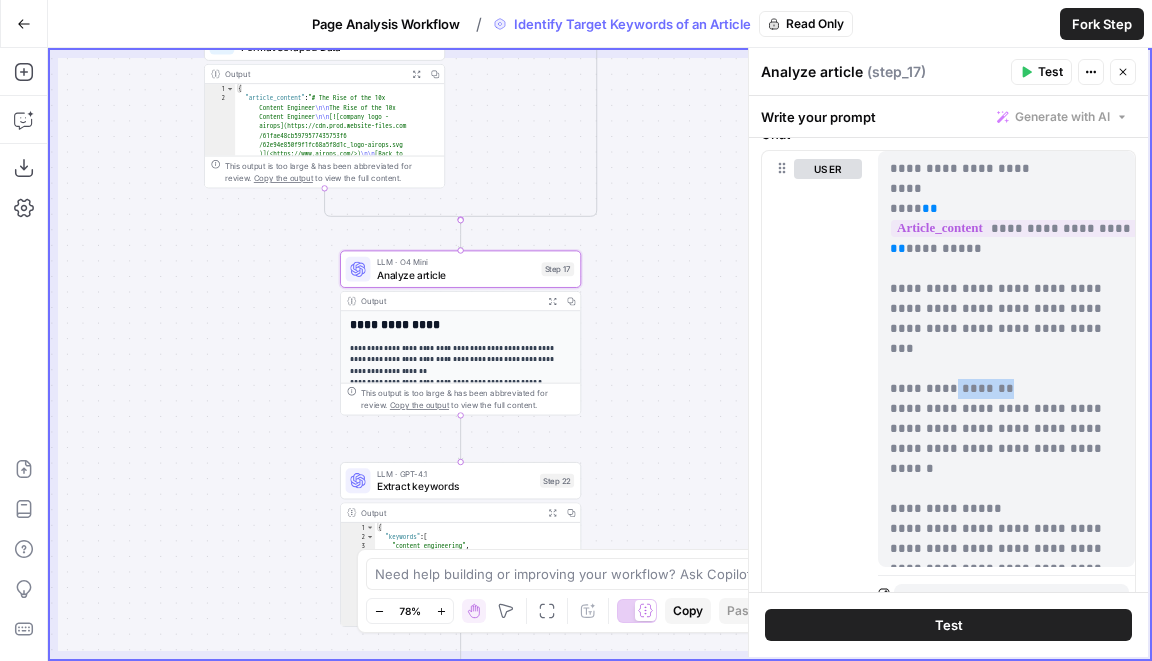 click on "**********" at bounding box center [1006, 359] 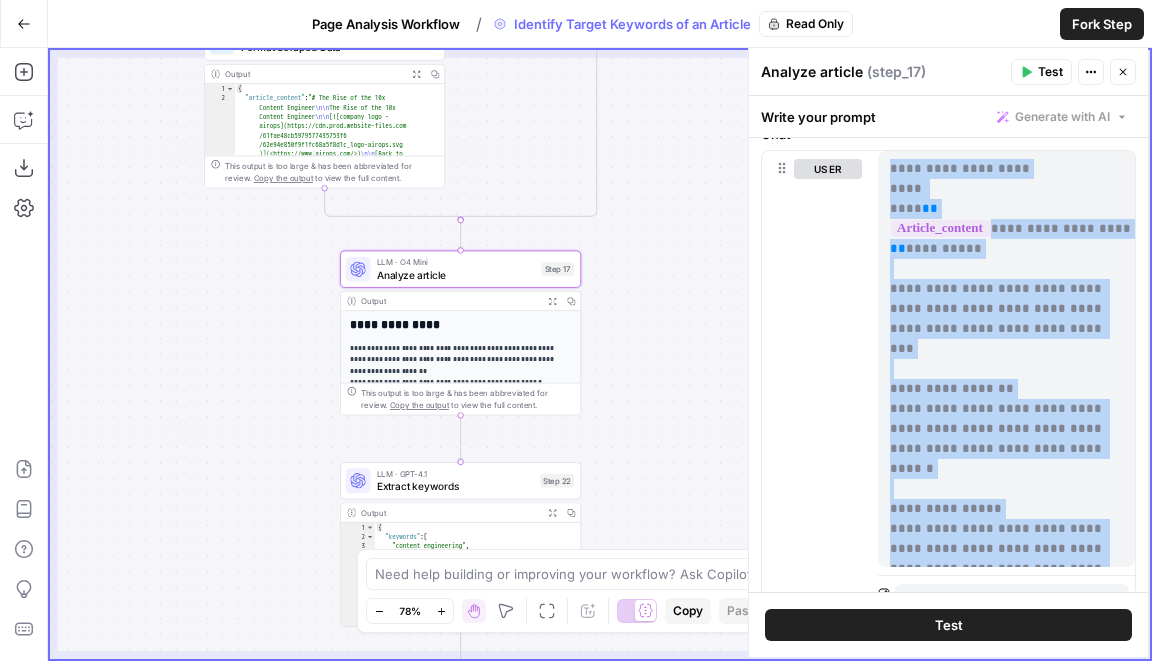 click on "**********" at bounding box center [1006, 359] 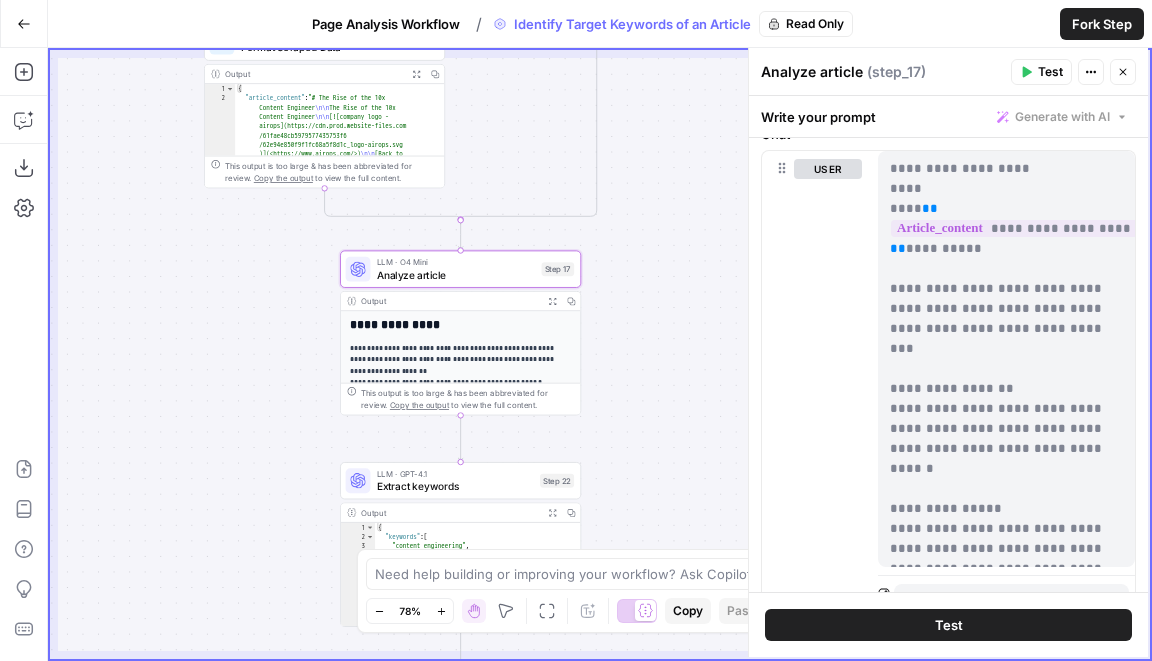 click on "**********" at bounding box center (1006, 359) 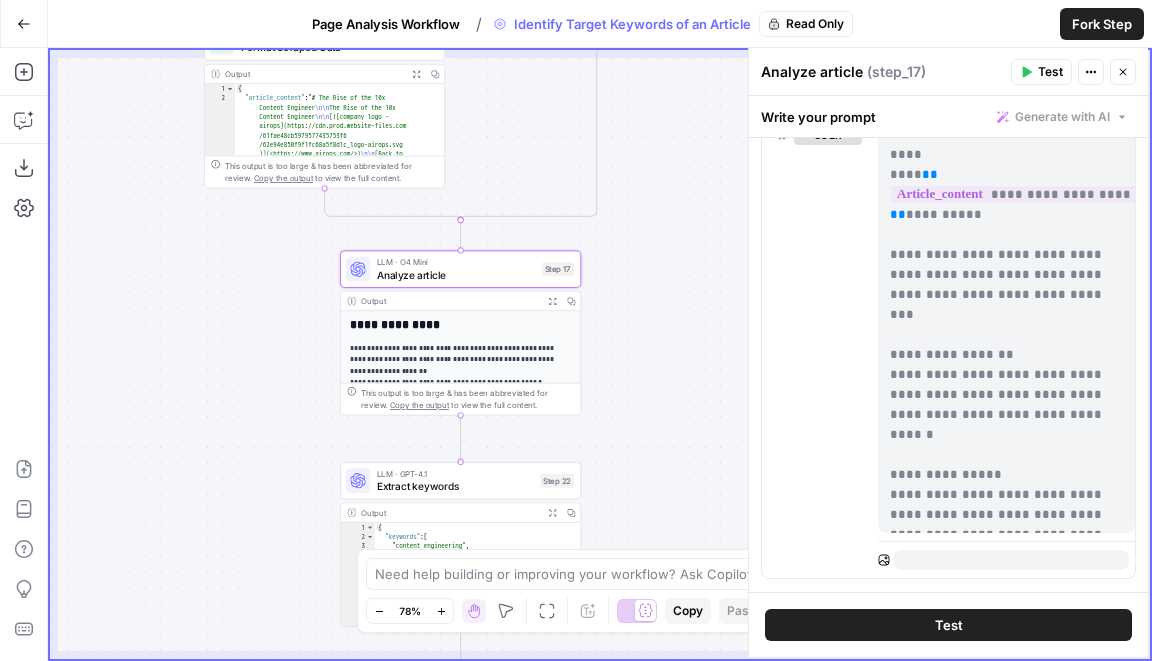 scroll, scrollTop: 339, scrollLeft: 0, axis: vertical 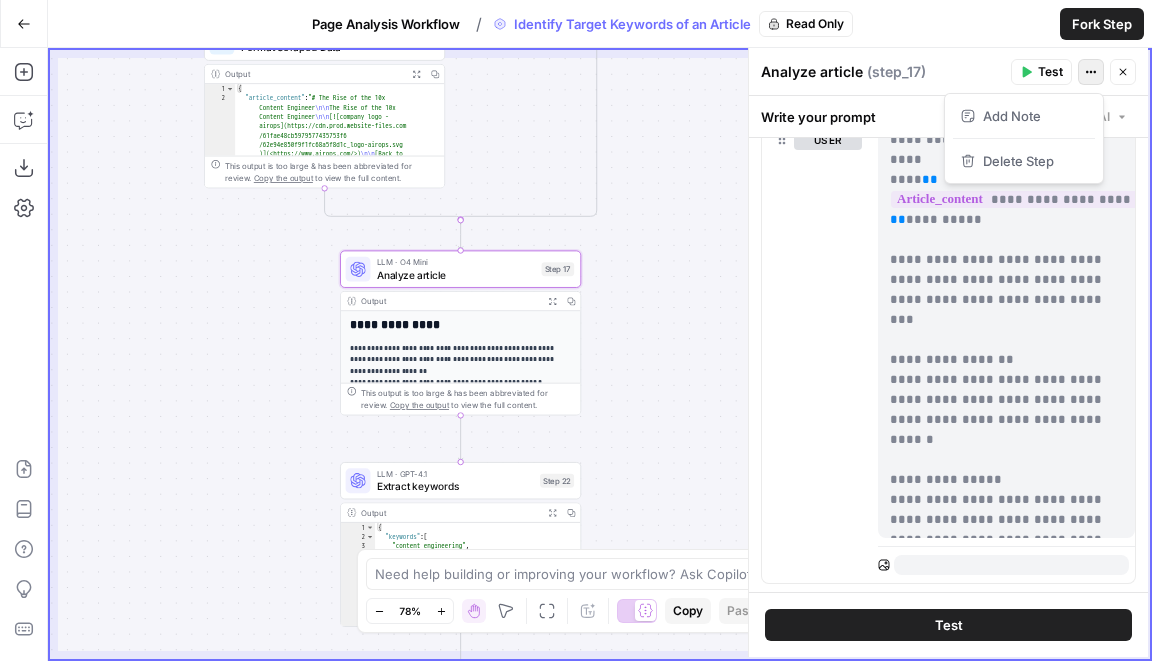 click 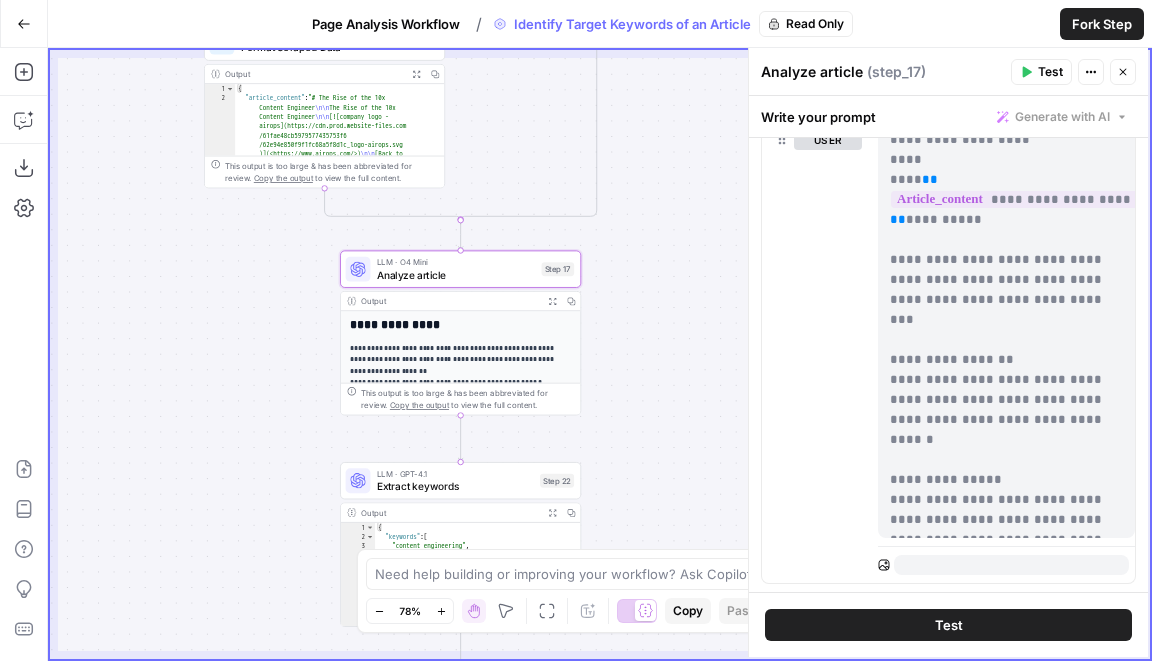 click 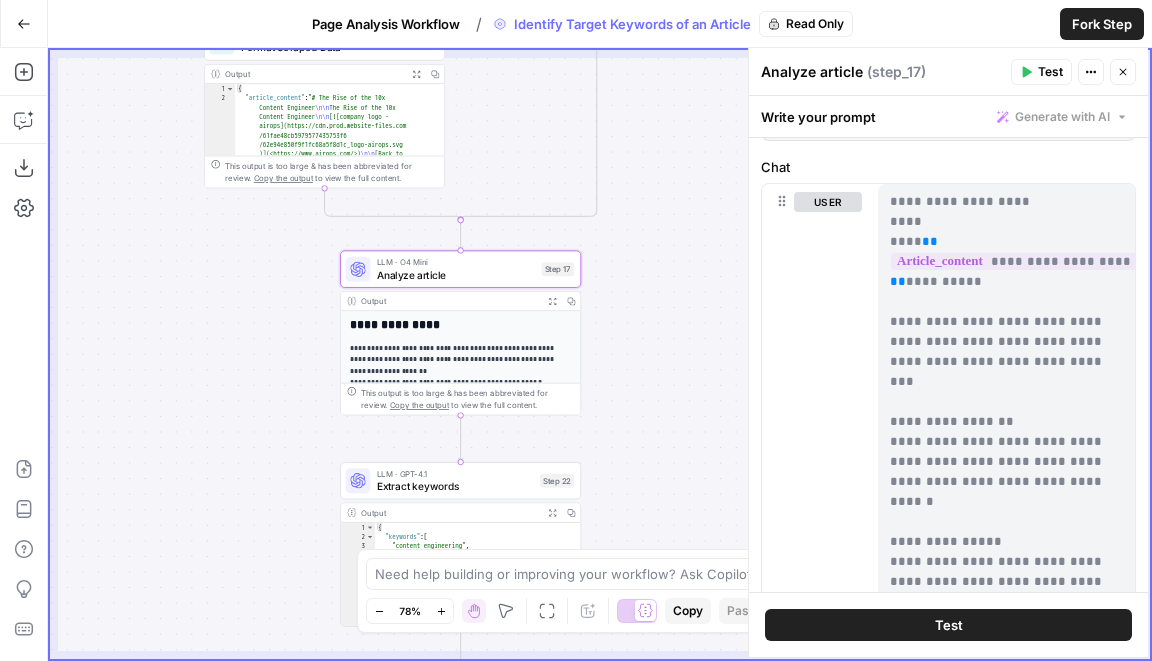 scroll, scrollTop: 437, scrollLeft: 0, axis: vertical 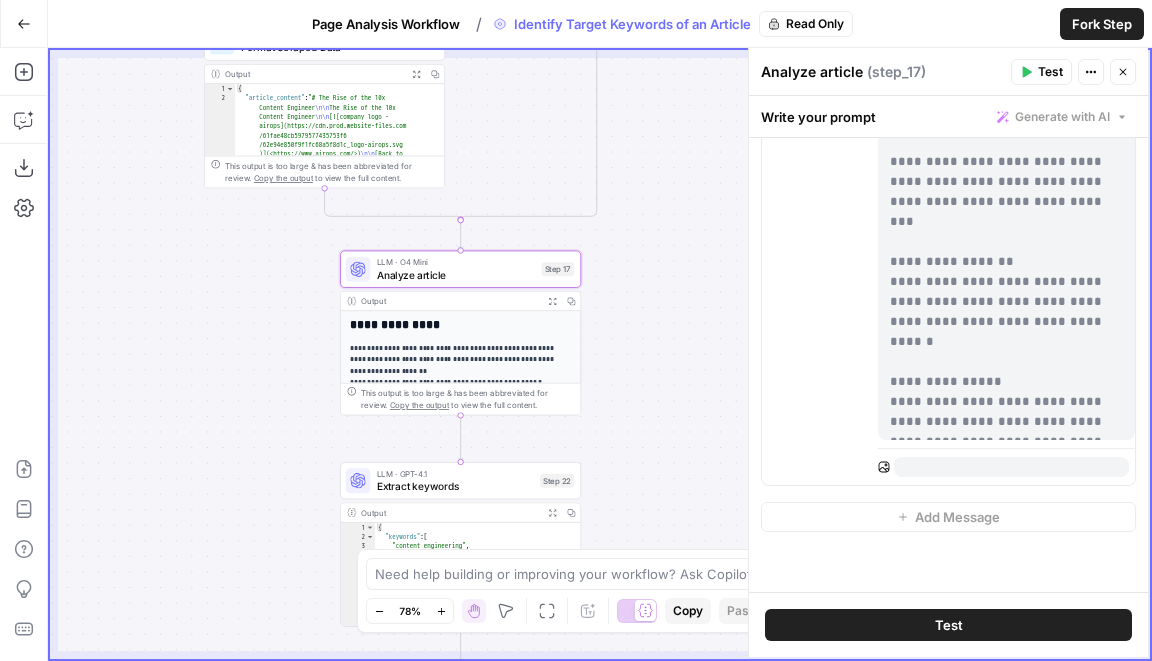 click on "[FIRST] [LAST]" at bounding box center [600, 354] 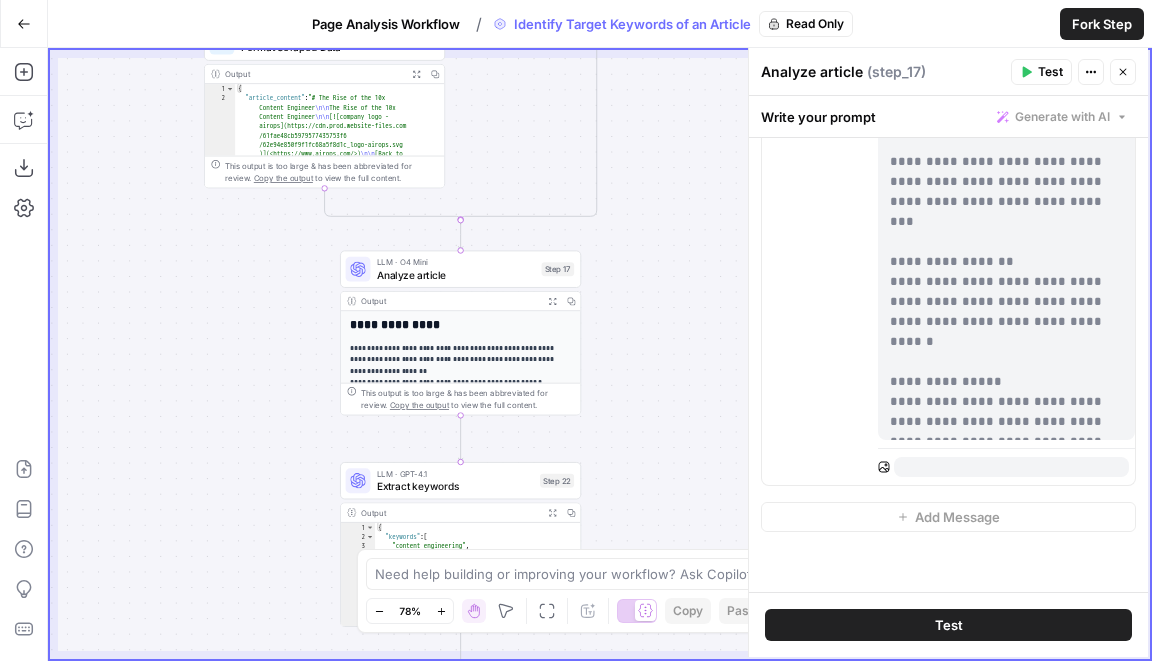 click on "Read Only" at bounding box center (815, 24) 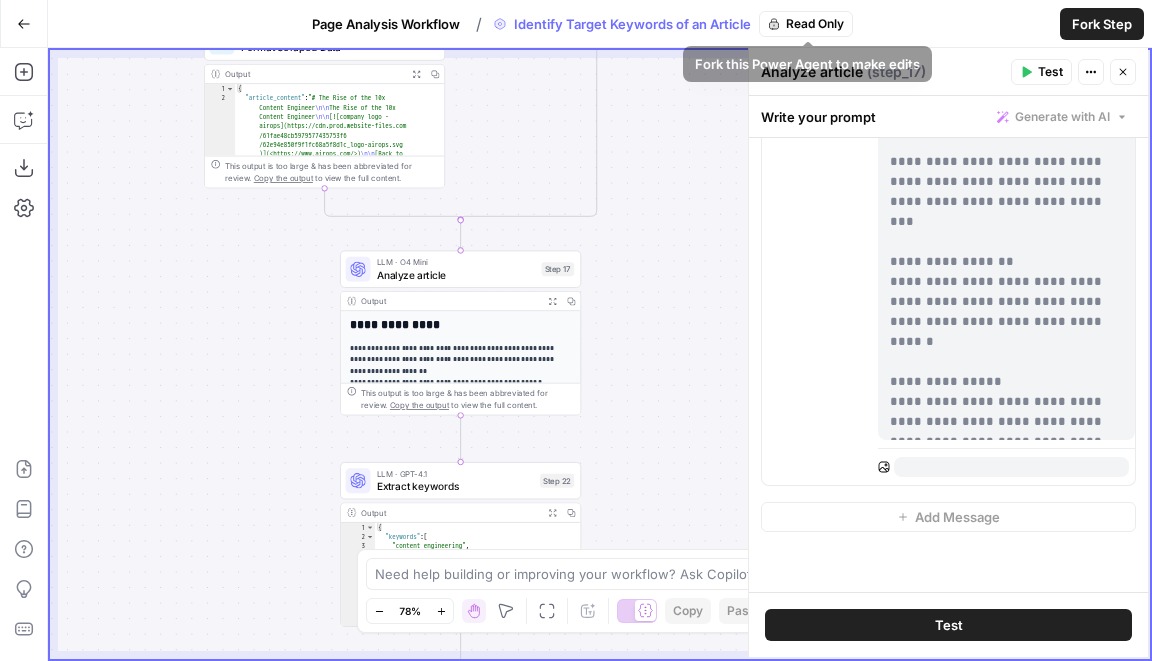 scroll, scrollTop: 0, scrollLeft: 0, axis: both 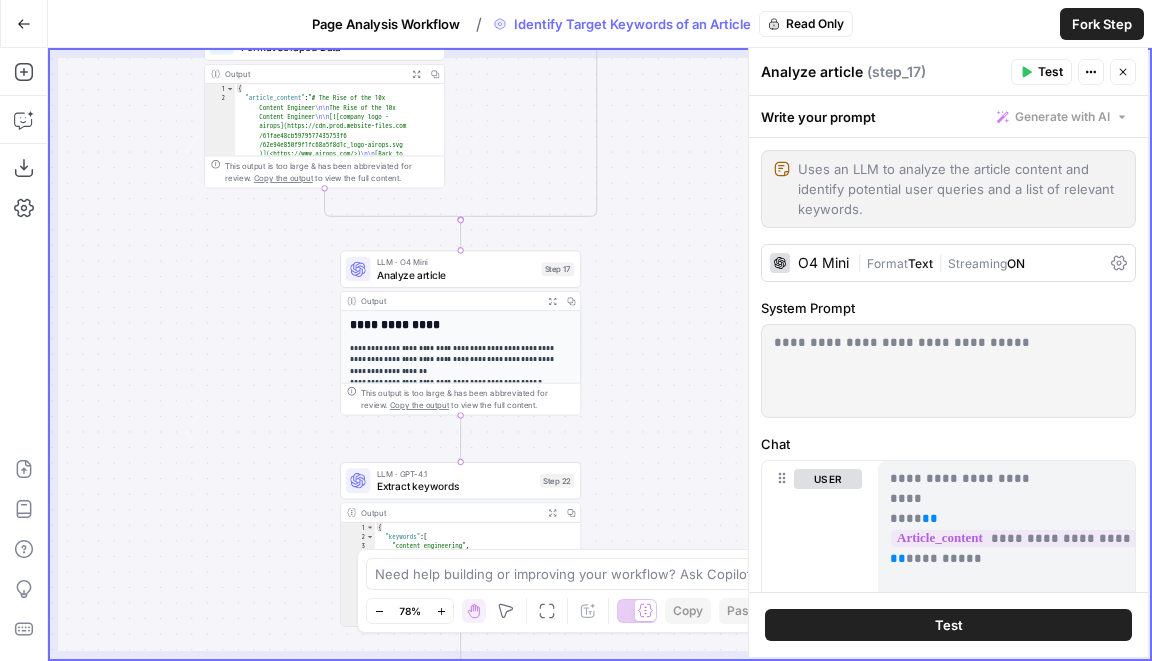 click on "Go Back" at bounding box center [24, 24] 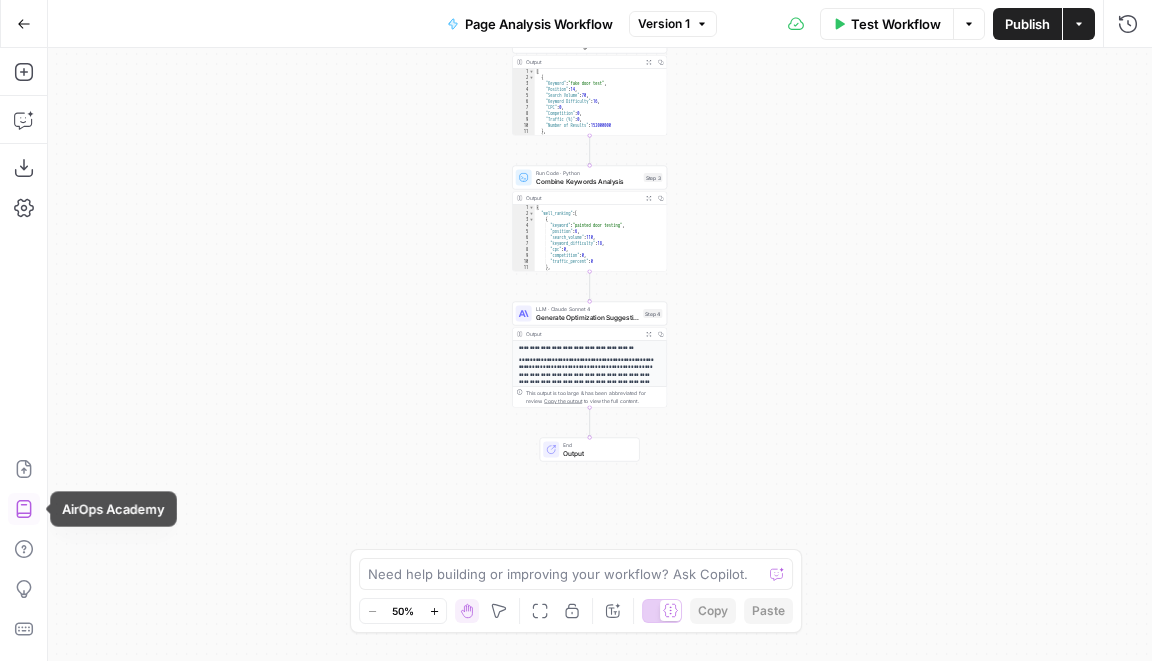 click 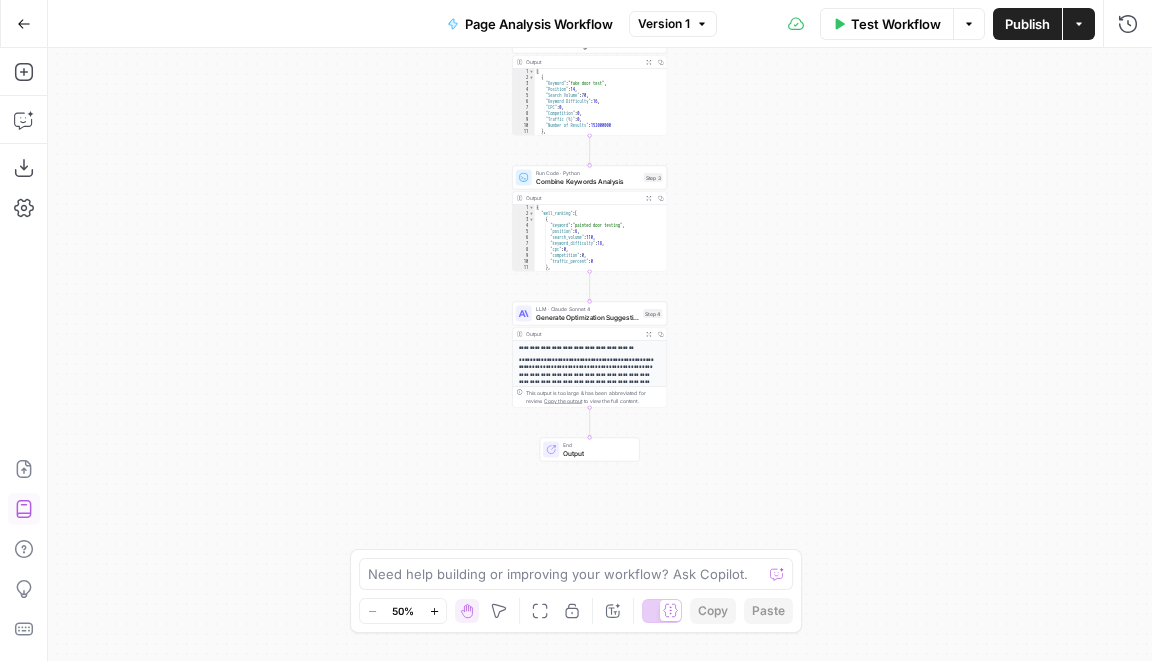type 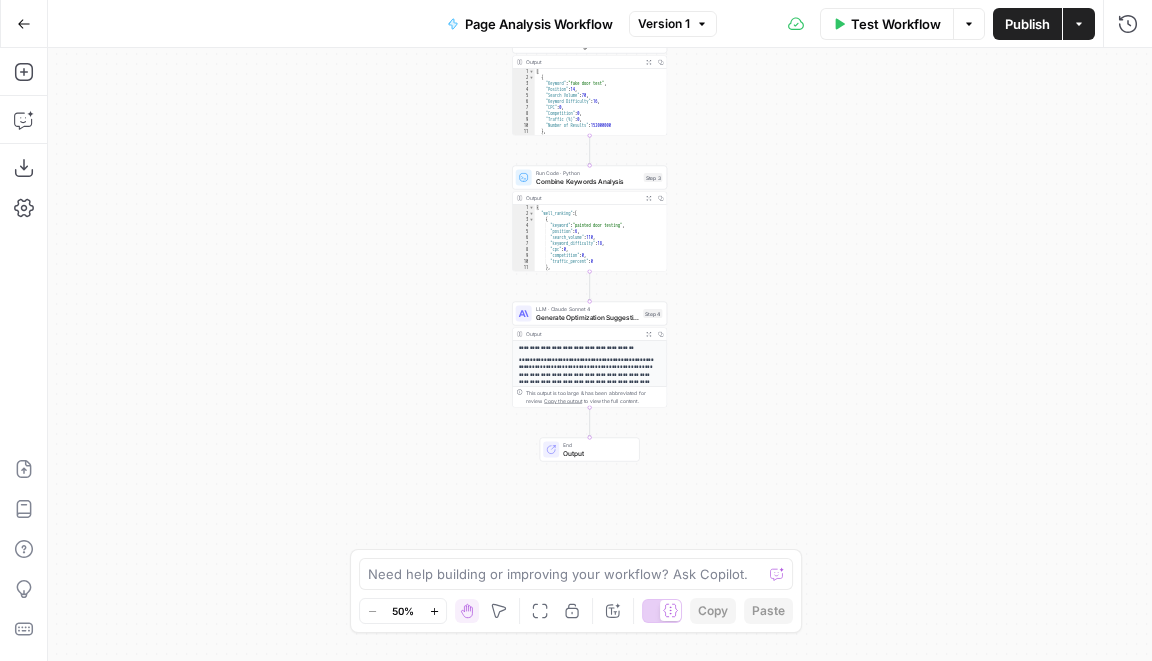 click on "Go Back" at bounding box center (24, 24) 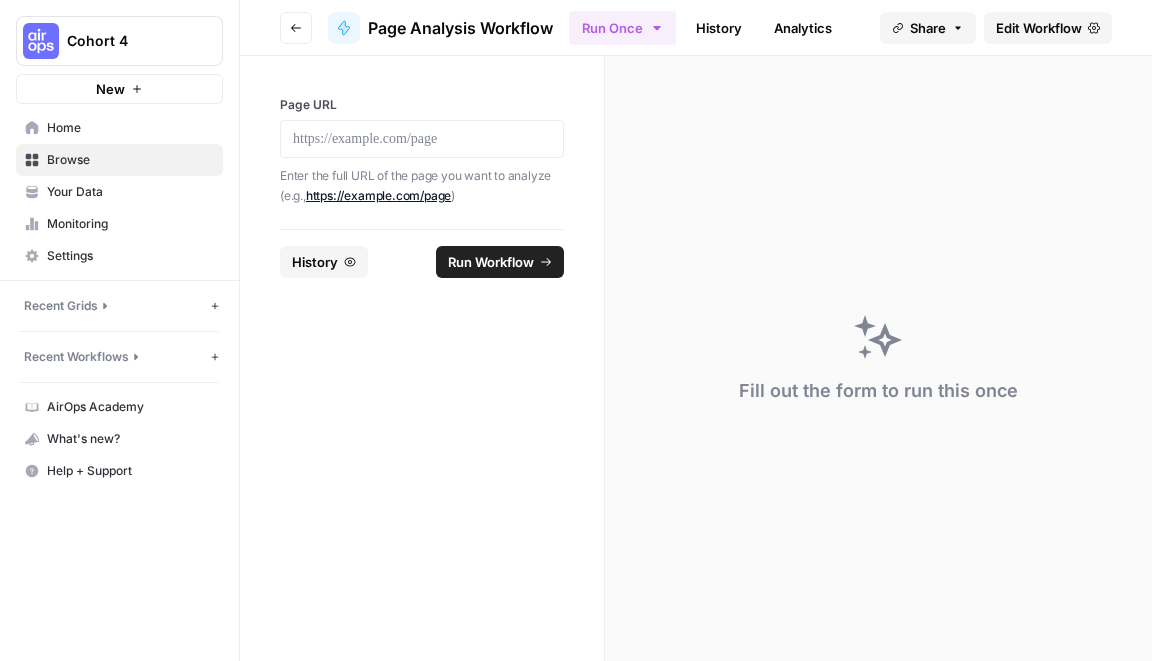 click on "Your Data" at bounding box center (130, 192) 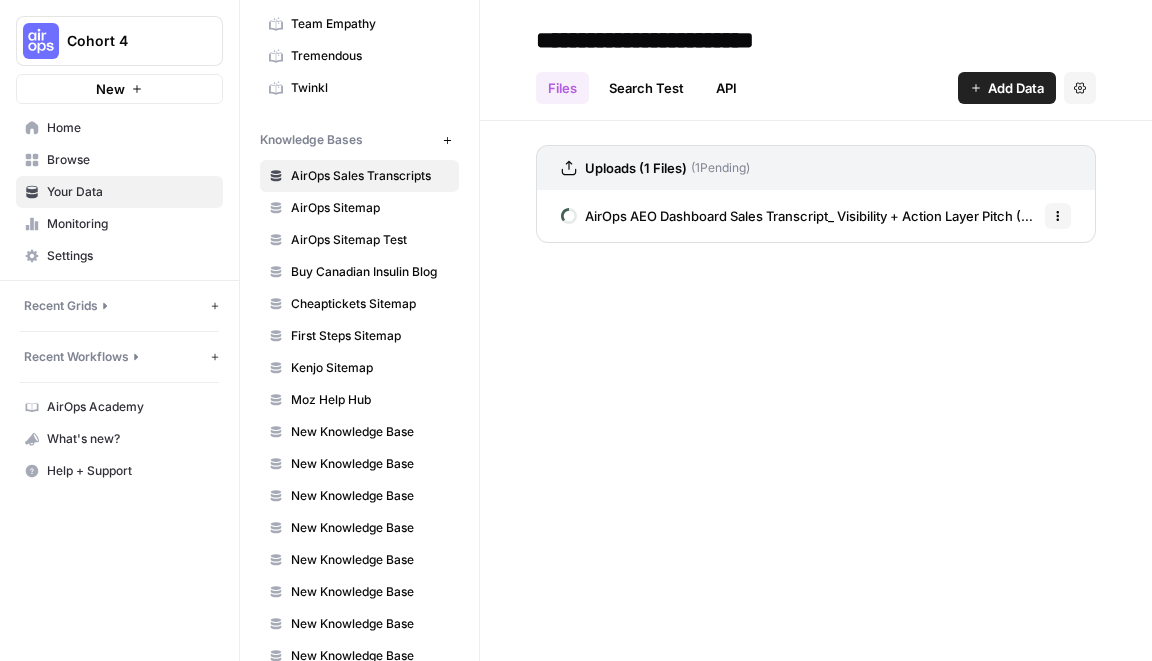 scroll, scrollTop: 1053, scrollLeft: 0, axis: vertical 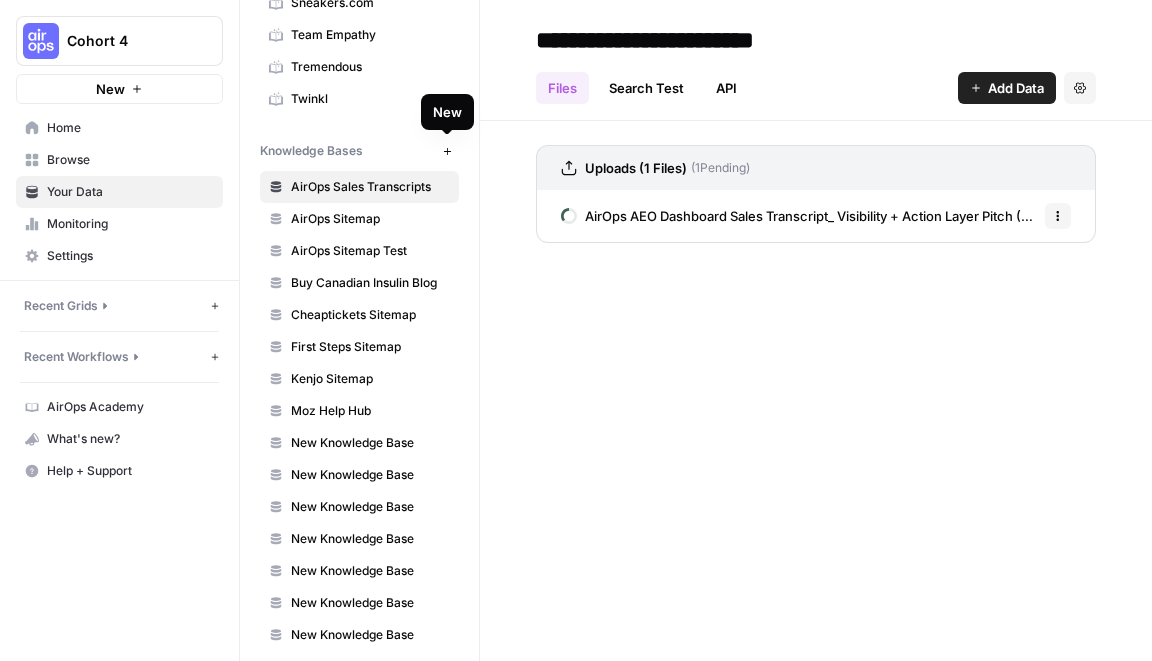 click on "New" at bounding box center (447, 151) 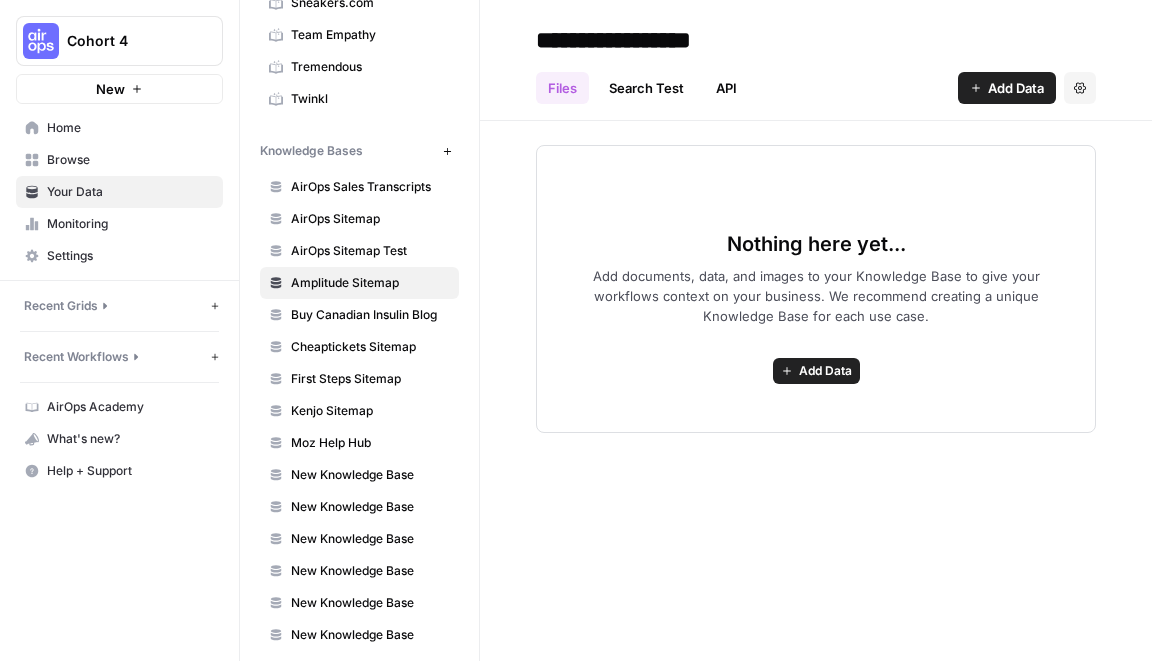 type on "**********" 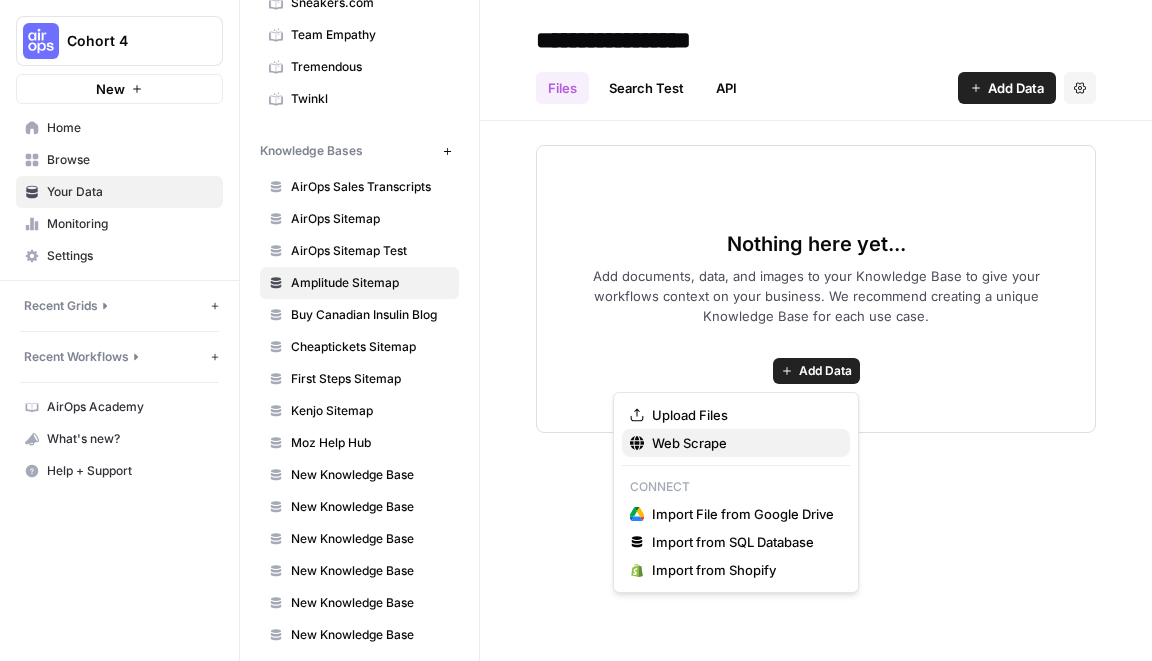 click on "Web Scrape" at bounding box center [743, 443] 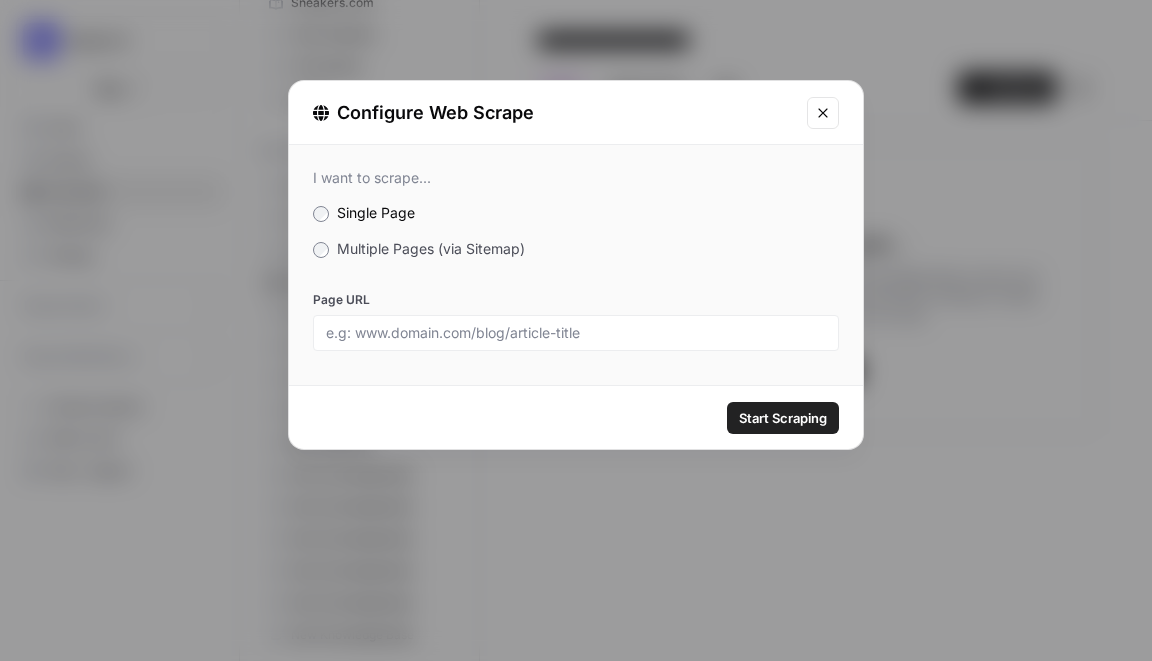click on "Multiple Pages (via Sitemap)" at bounding box center (431, 248) 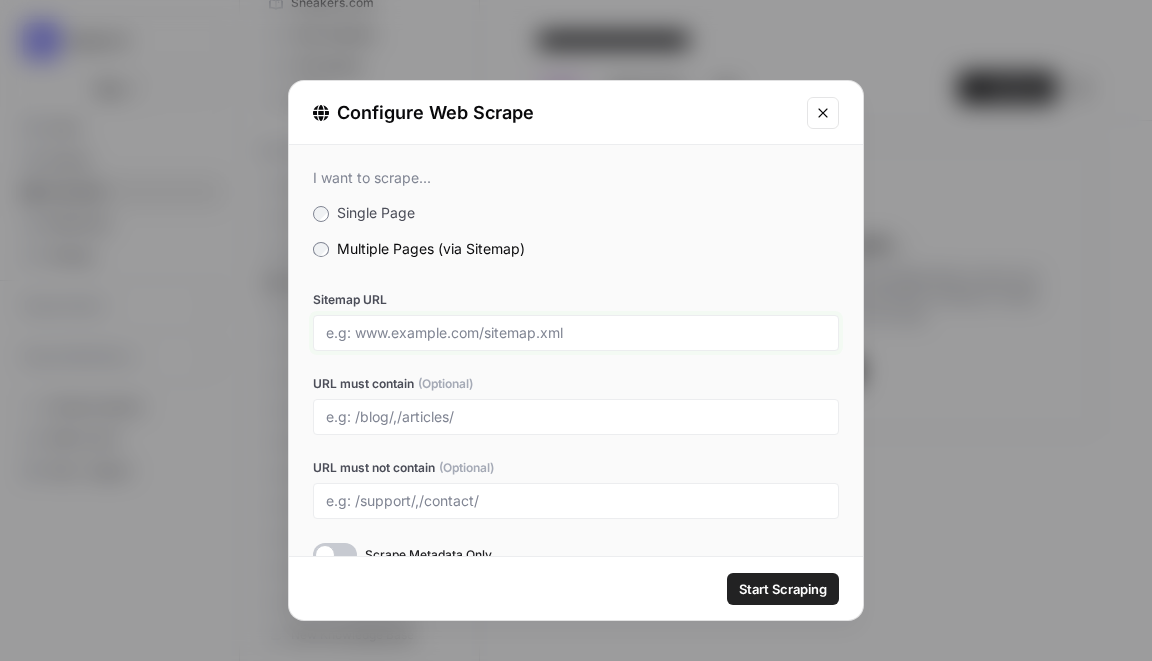 click on "Sitemap URL" at bounding box center (576, 333) 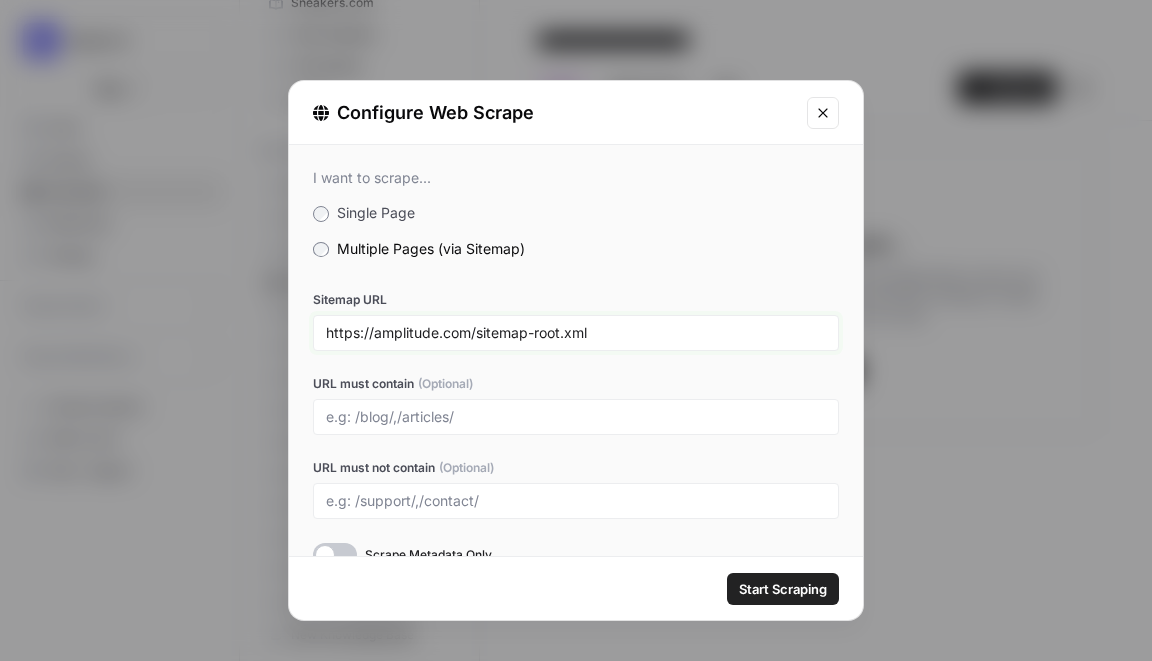 type on "https://amplitude.com/sitemap-root.xml" 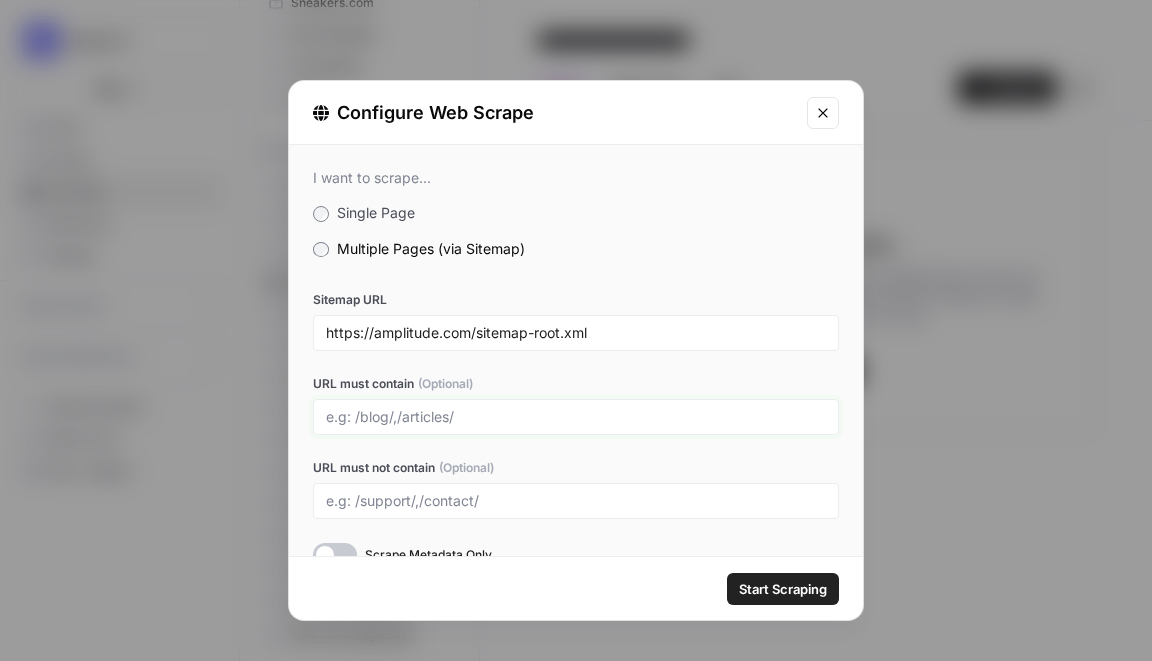 click on "URL must contain (Optional)" at bounding box center (576, 417) 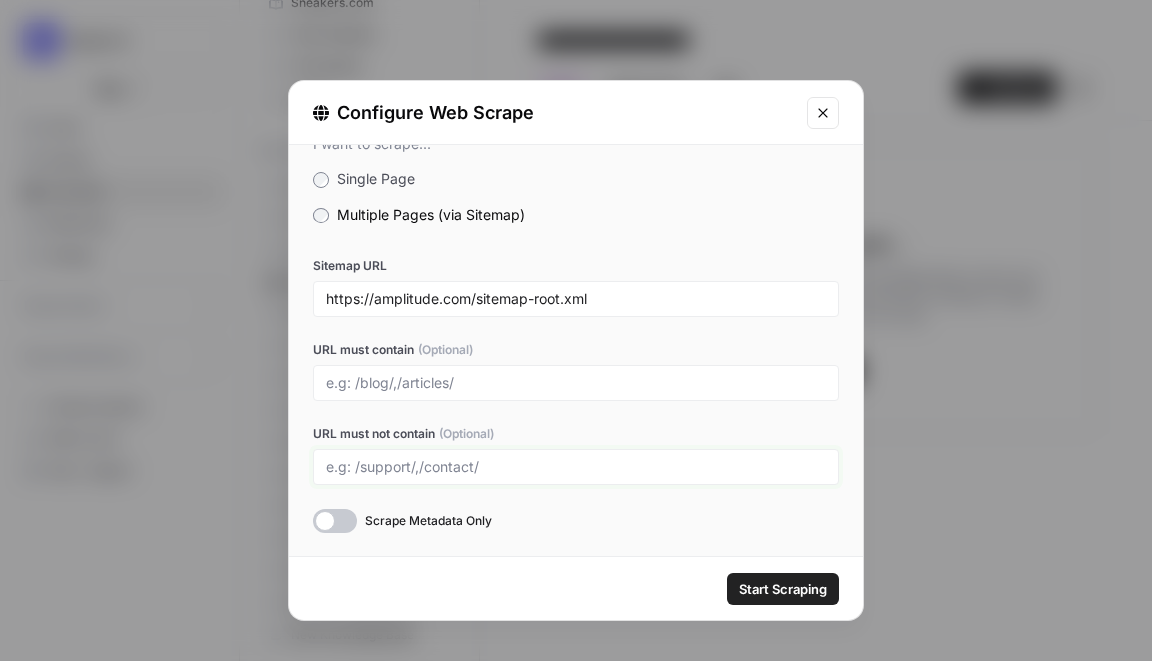 click on "URL must not contain (Optional)" at bounding box center [576, 467] 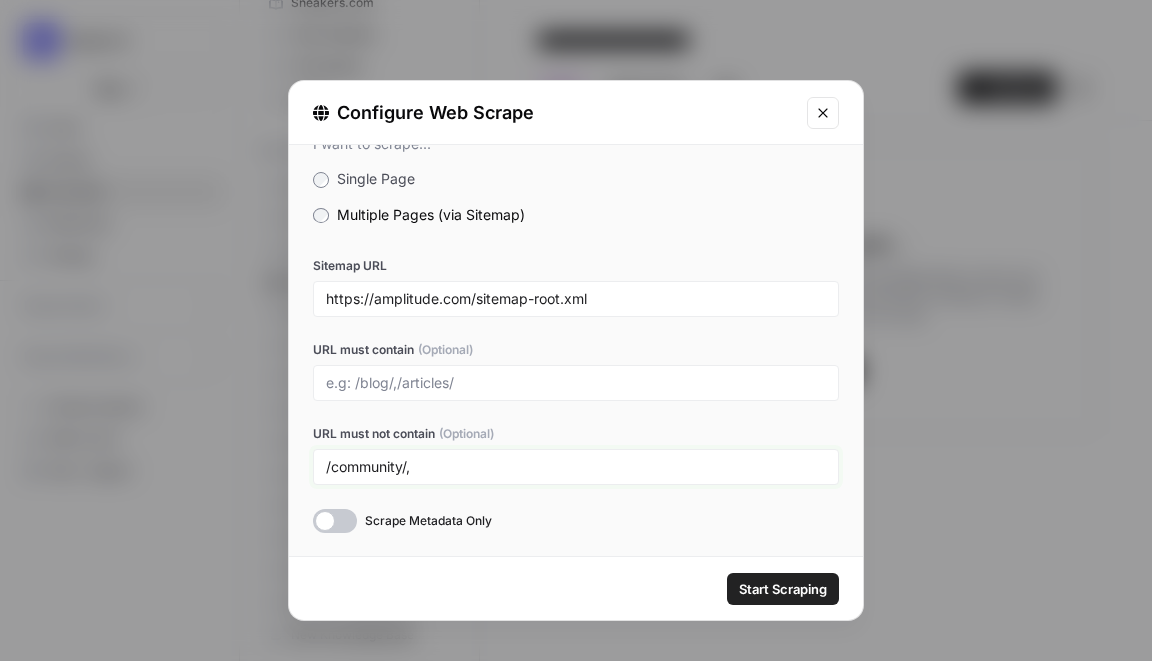 type on "/community/," 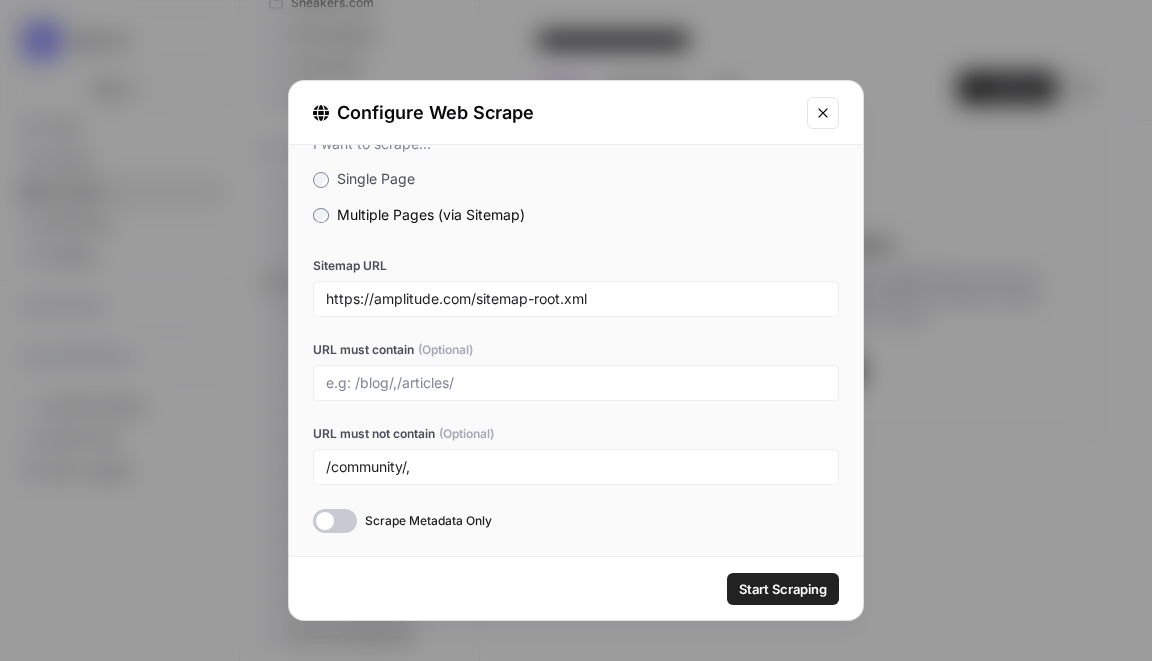 click on "Start Scraping" at bounding box center [783, 589] 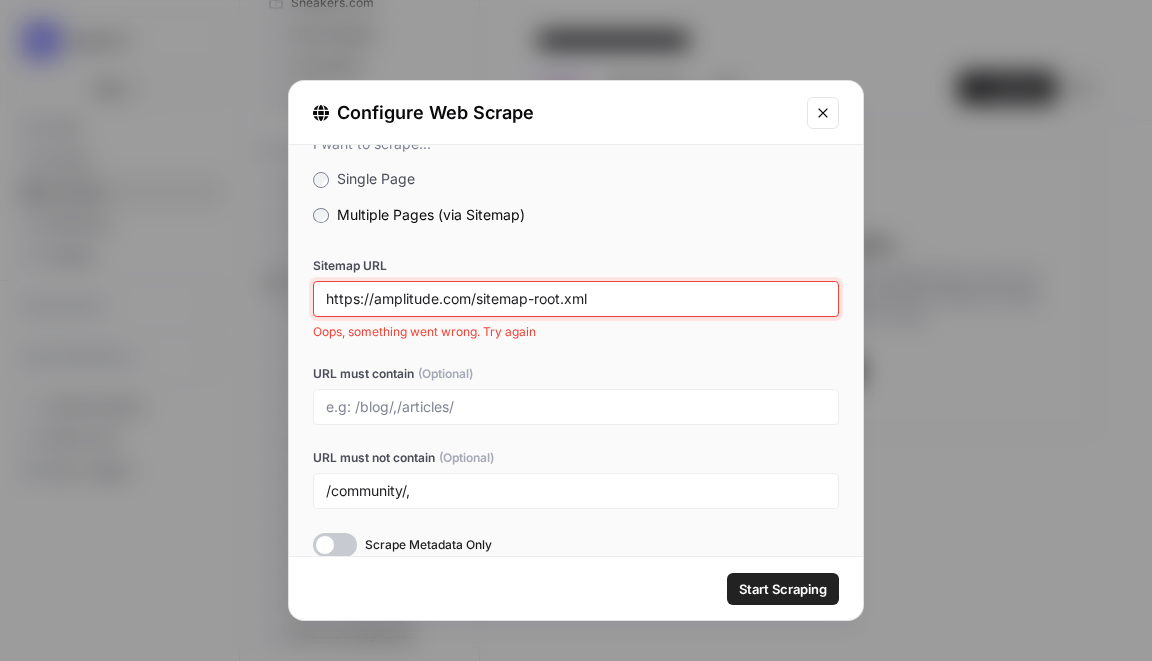click on "https://amplitude.com/sitemap-root.xml" at bounding box center [576, 299] 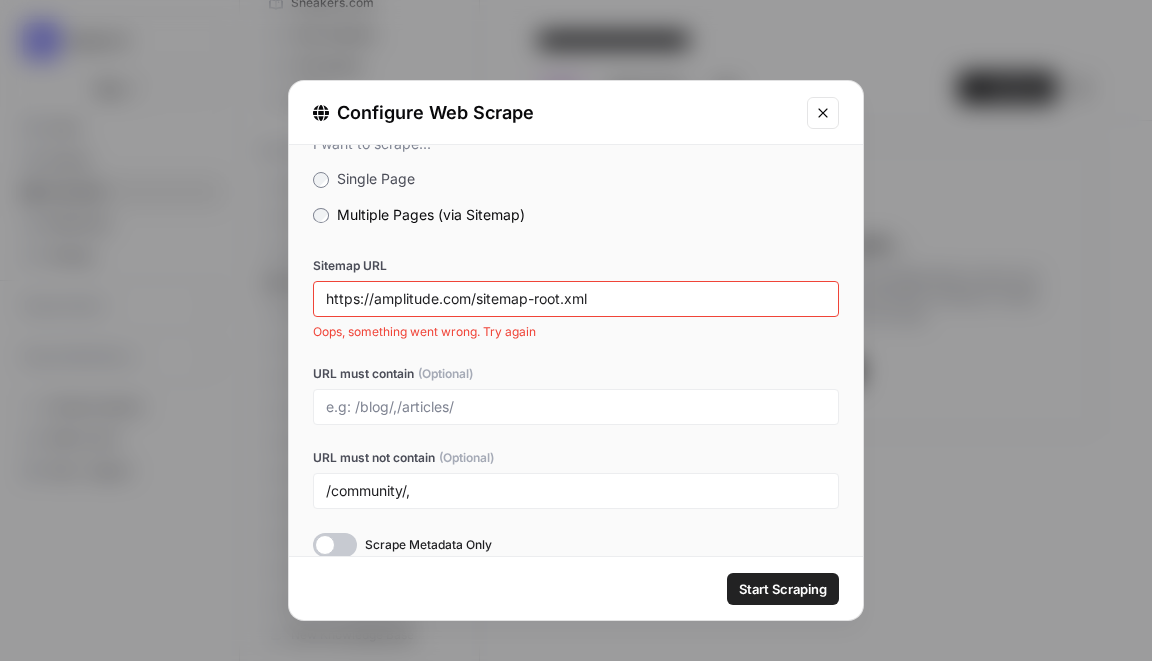 click on "Start Scraping" at bounding box center (783, 589) 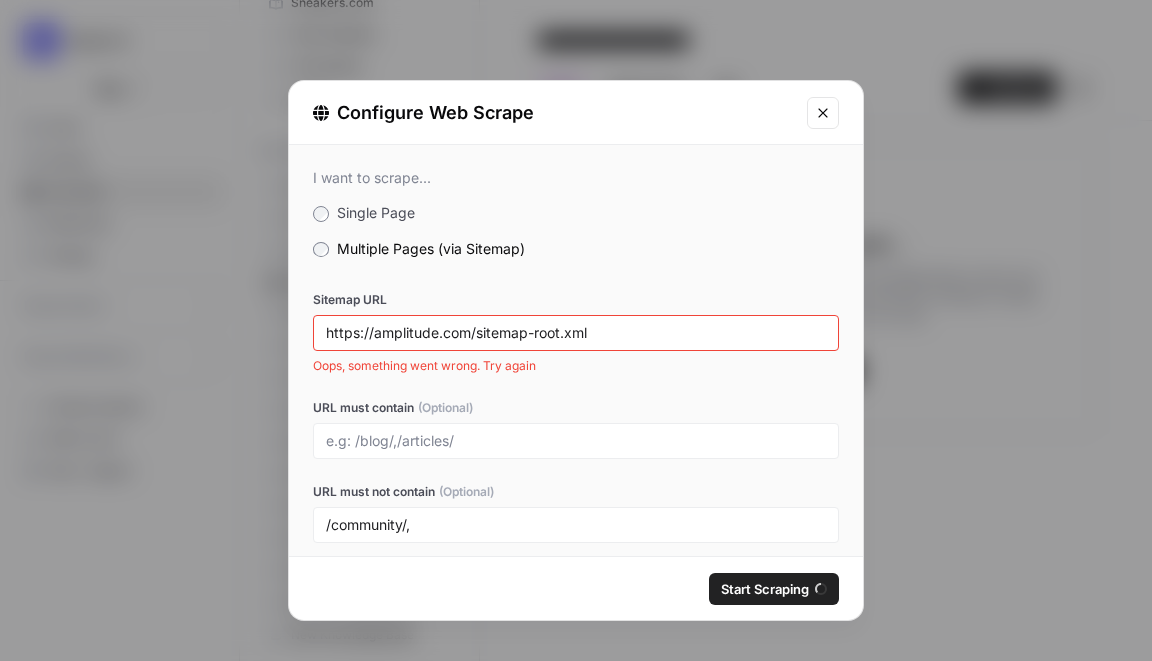 scroll, scrollTop: 58, scrollLeft: 0, axis: vertical 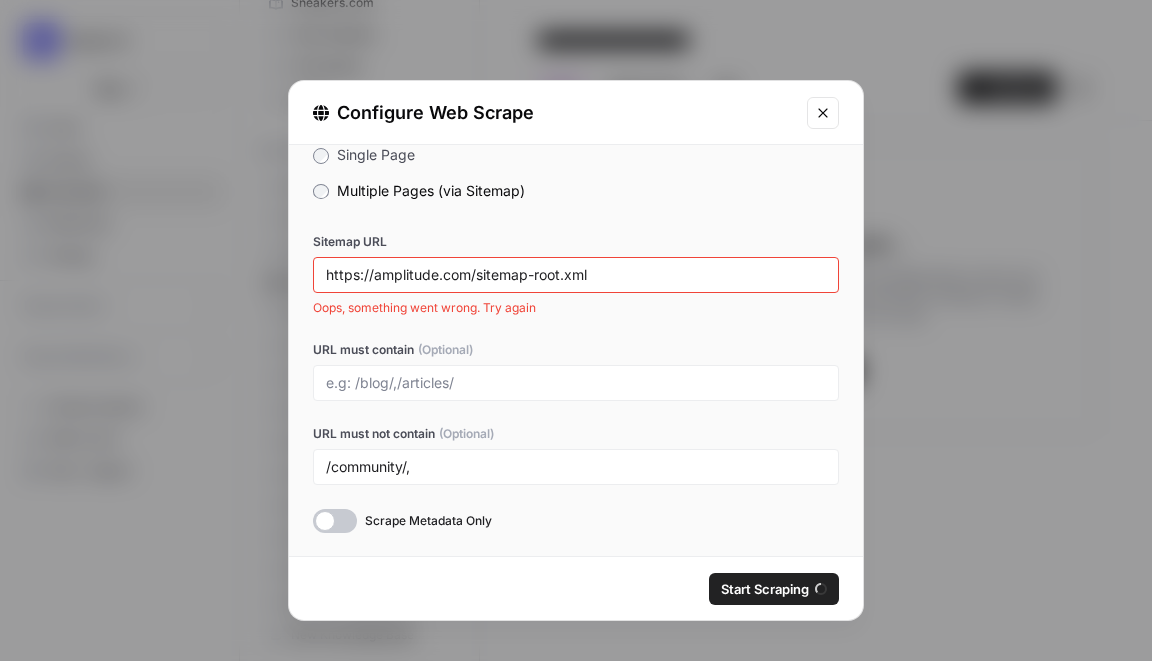 click 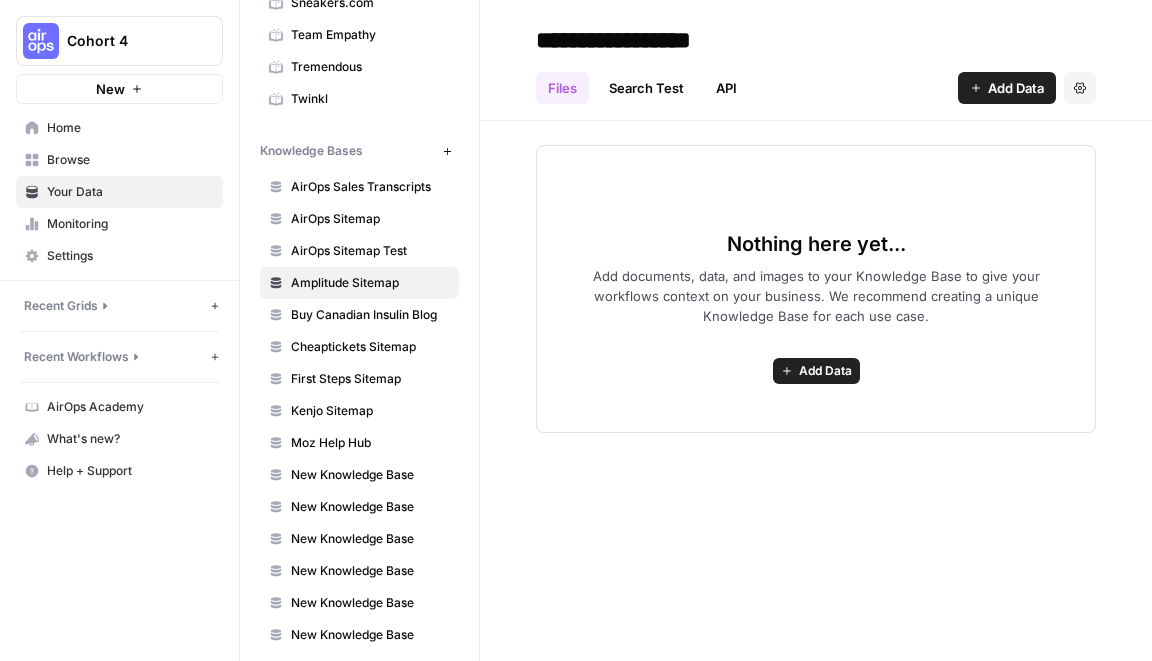 click on "Add Data" at bounding box center (1016, 88) 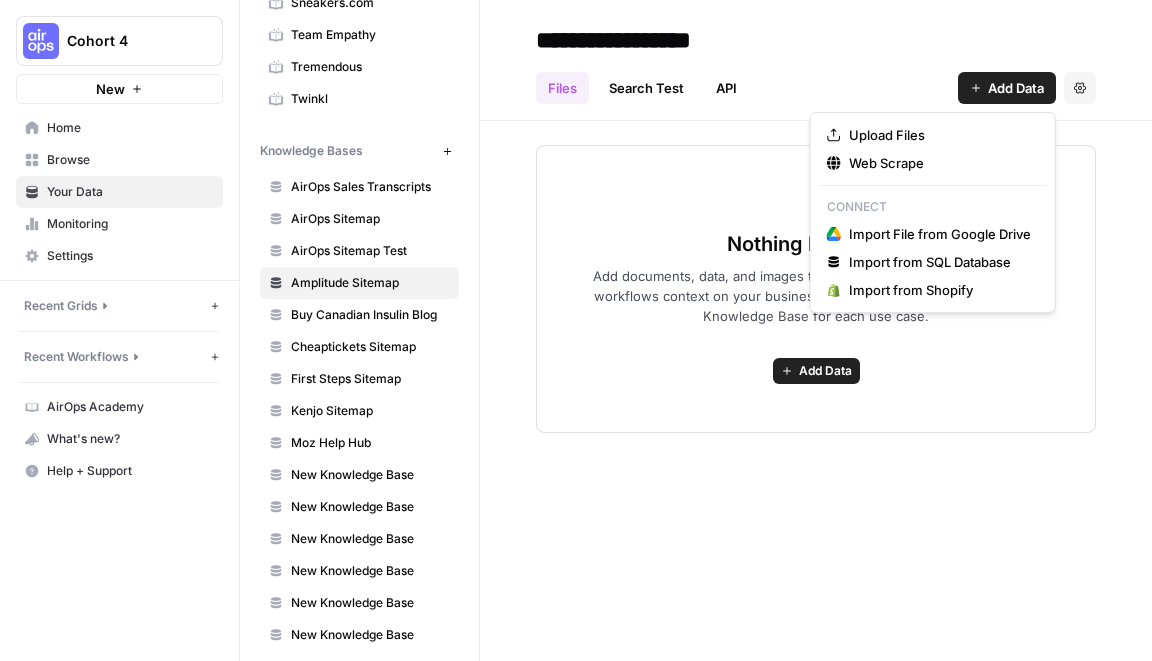 click on "Search Test" at bounding box center [646, 88] 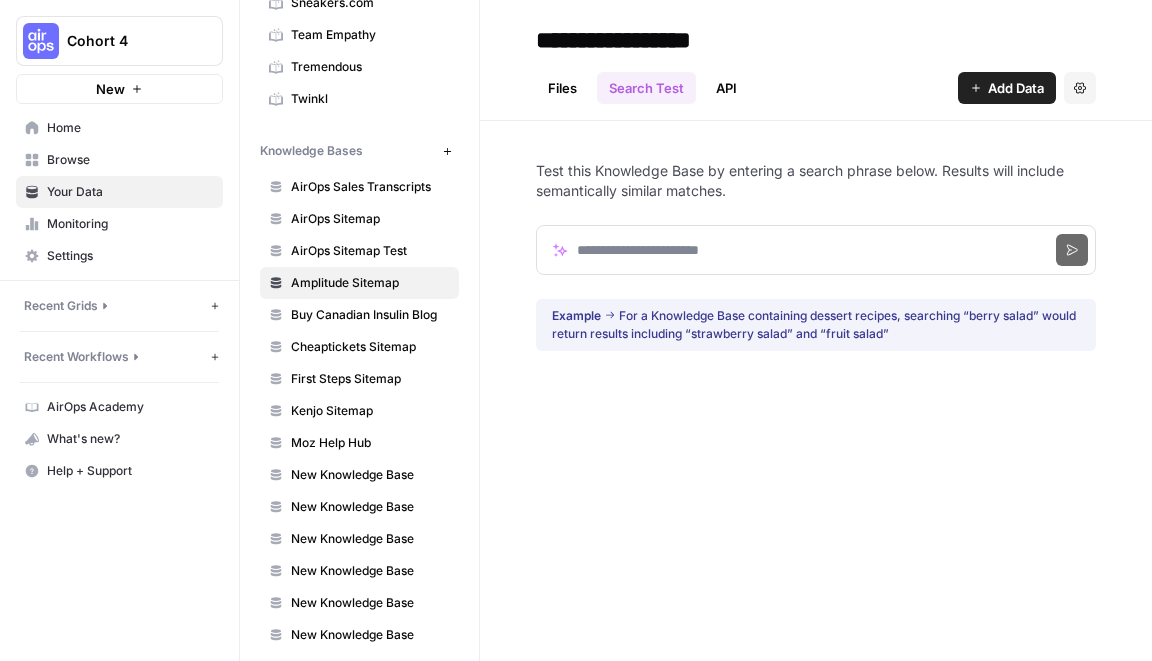 click on "Files" at bounding box center (562, 88) 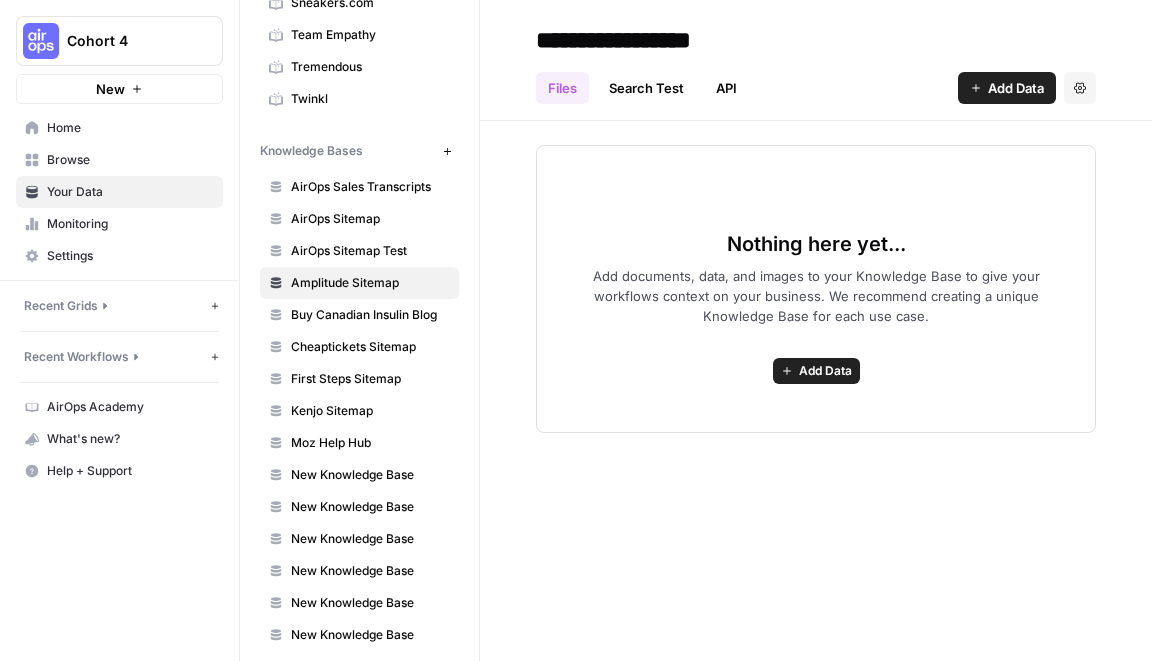 click on "Add Data" at bounding box center (1016, 88) 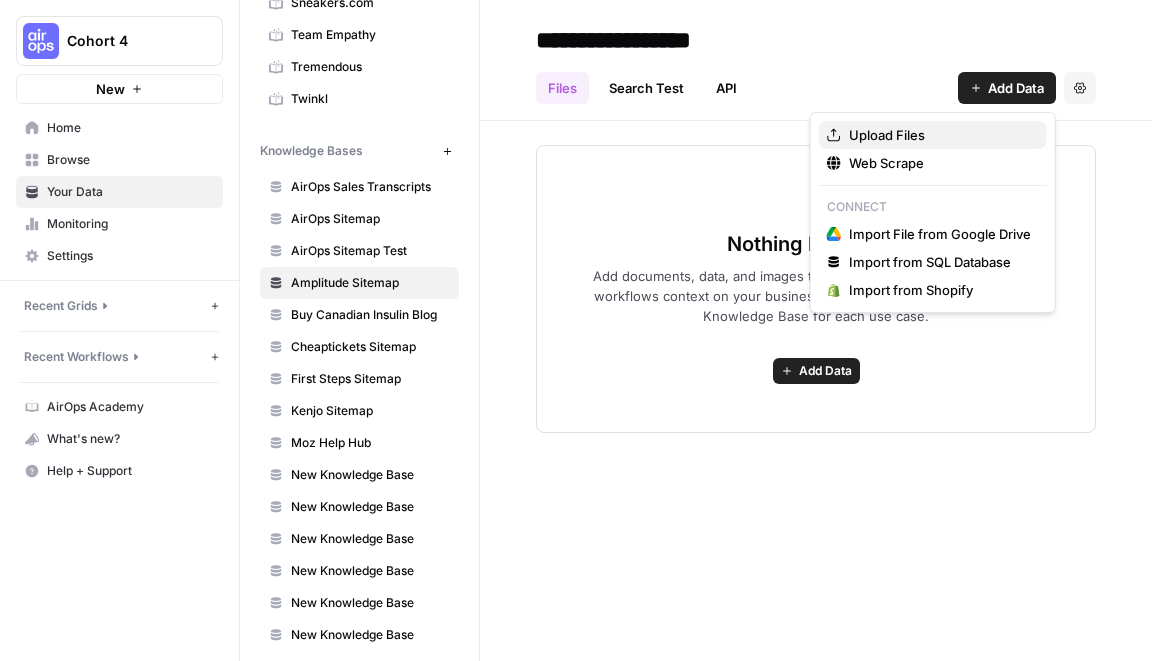 click on "Upload Files" at bounding box center (940, 135) 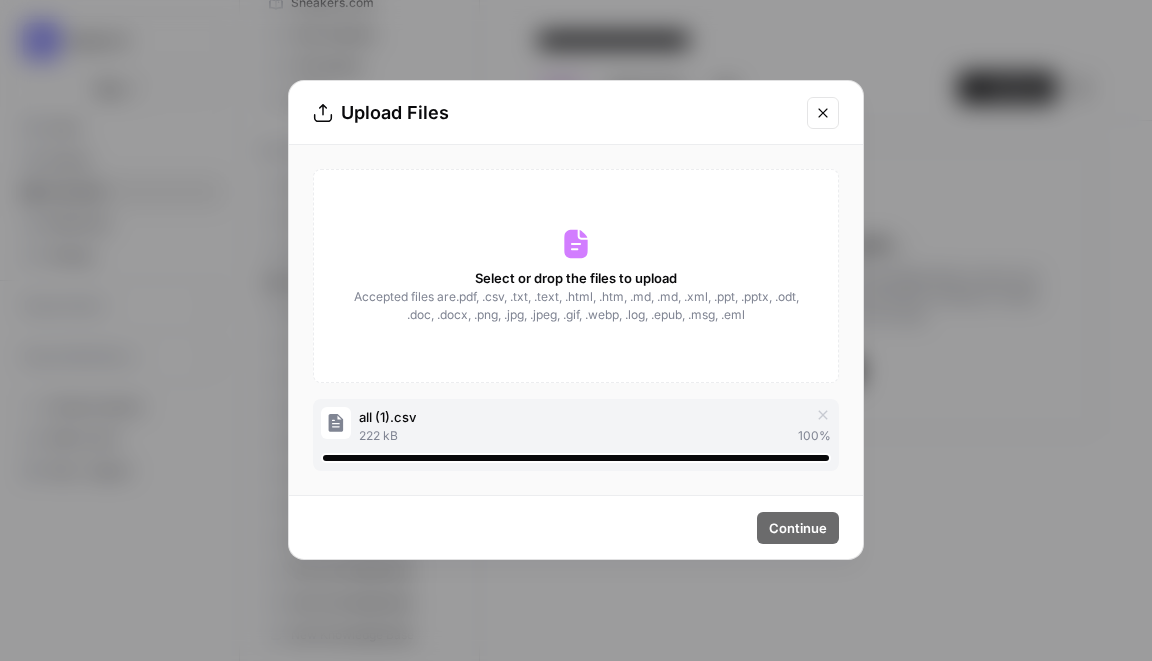 click on "Select or drop the files to upload Accepted files are  .pdf, .csv, .txt, .text, .html, .htm, .md, .md, .xml, .ppt, .pptx, .odt, .doc, .docx, .png, .jpg, .jpeg, .gif, .webp, .log, .epub, .msg, .eml all (1).csv 222 kB 100 %" at bounding box center [576, 320] 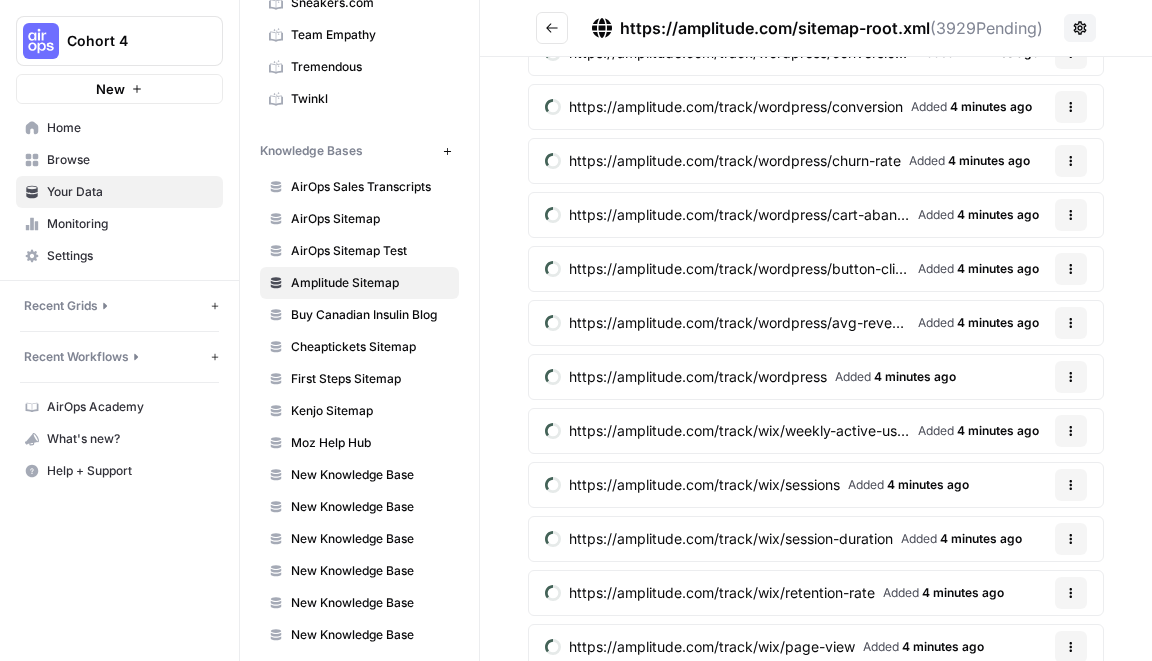 scroll, scrollTop: 699, scrollLeft: 0, axis: vertical 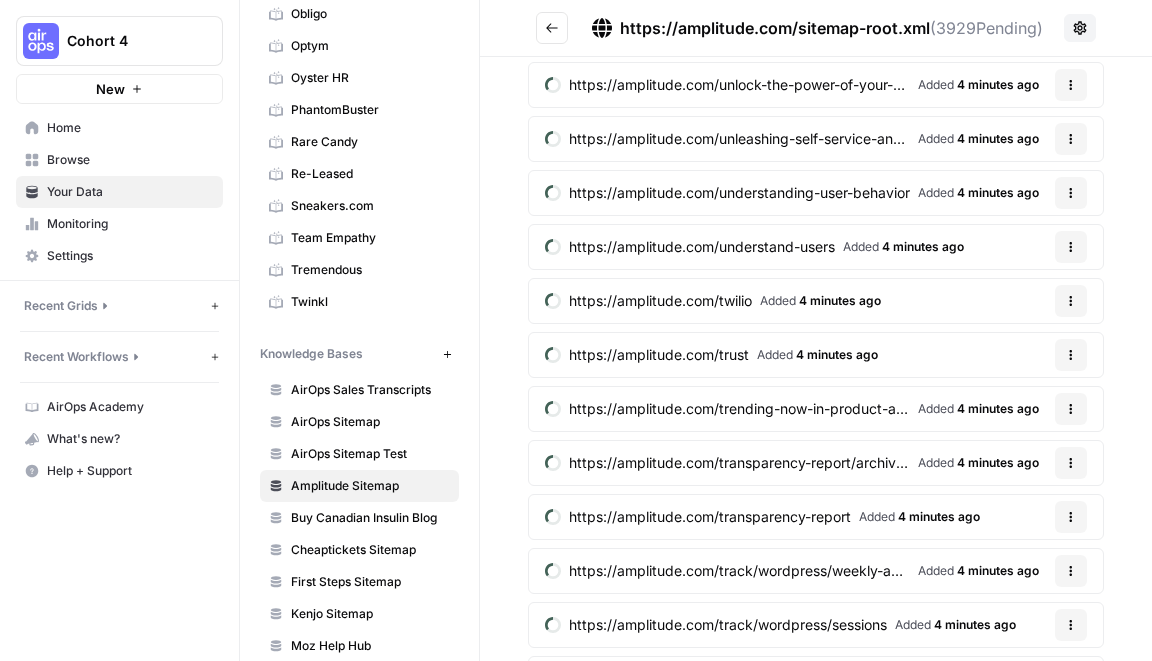 click 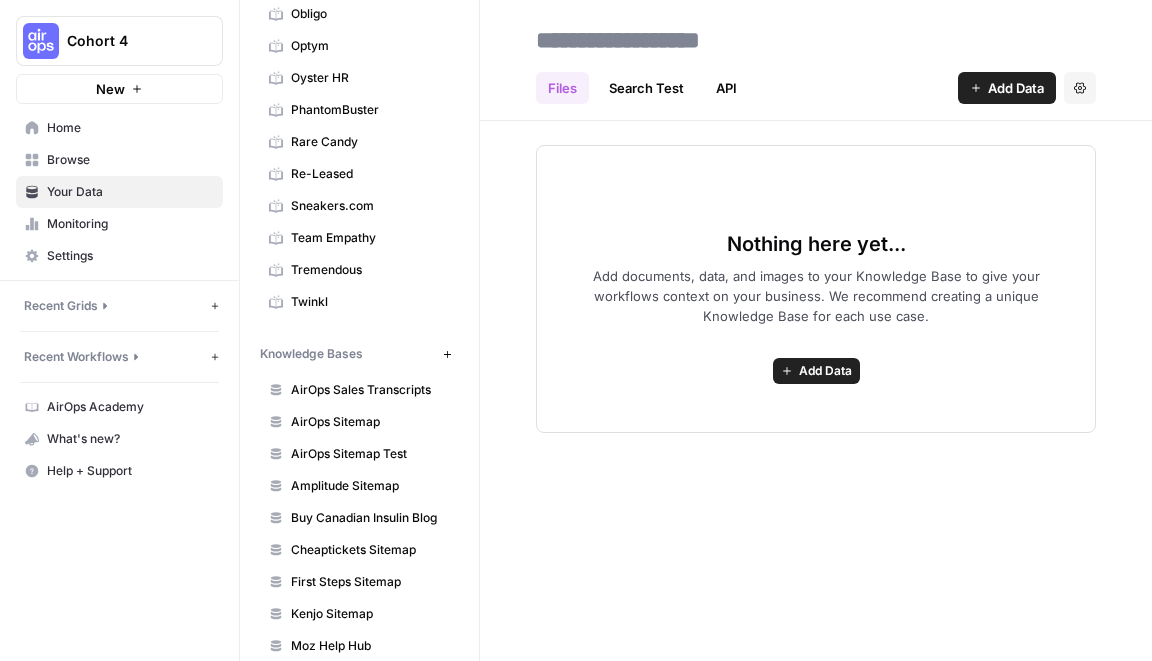 click on "Search Test" at bounding box center [646, 88] 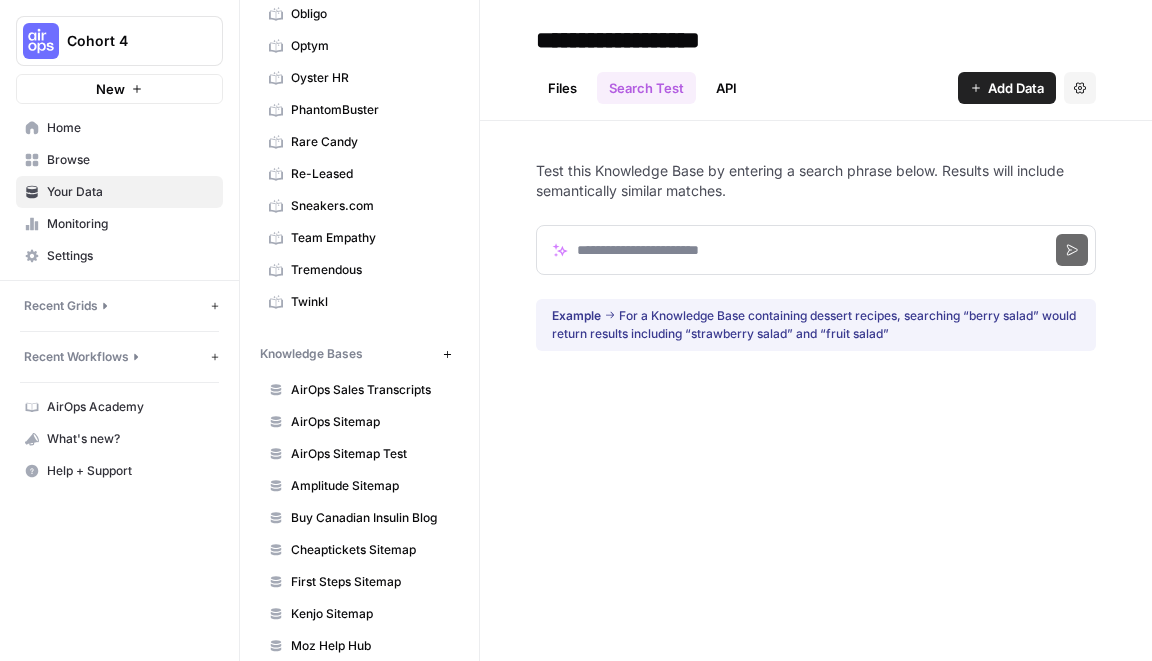 click on "API" at bounding box center [726, 88] 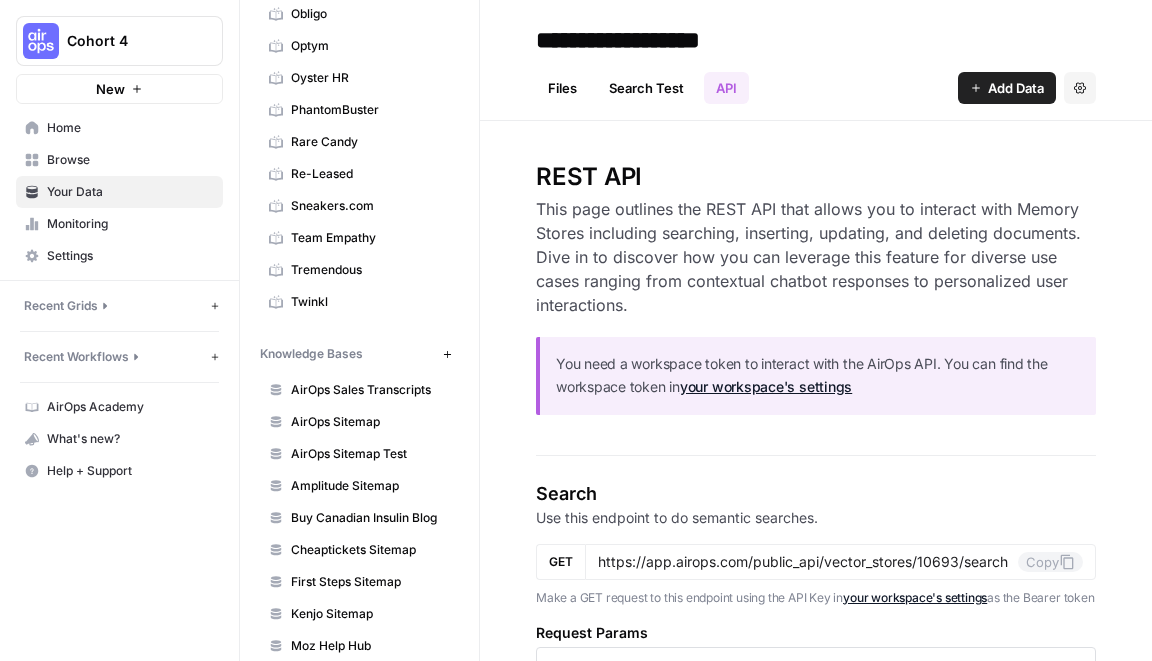 click on "Add Data" at bounding box center [1007, 88] 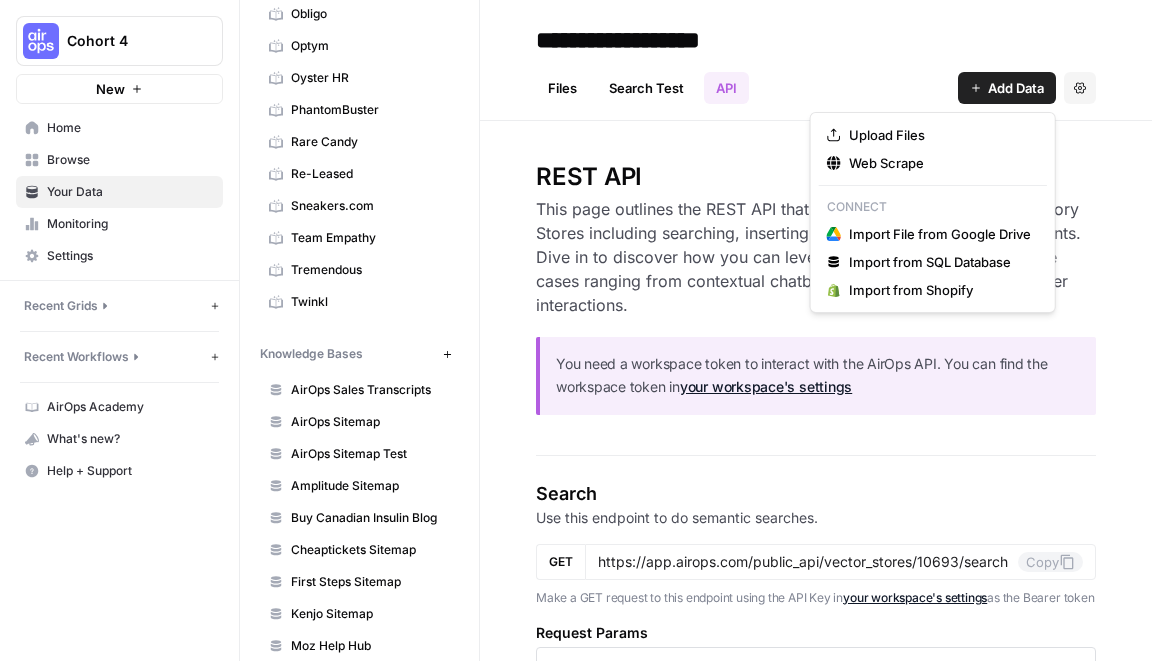 click on "Files Search Test API Add Data Settings" at bounding box center [816, 80] 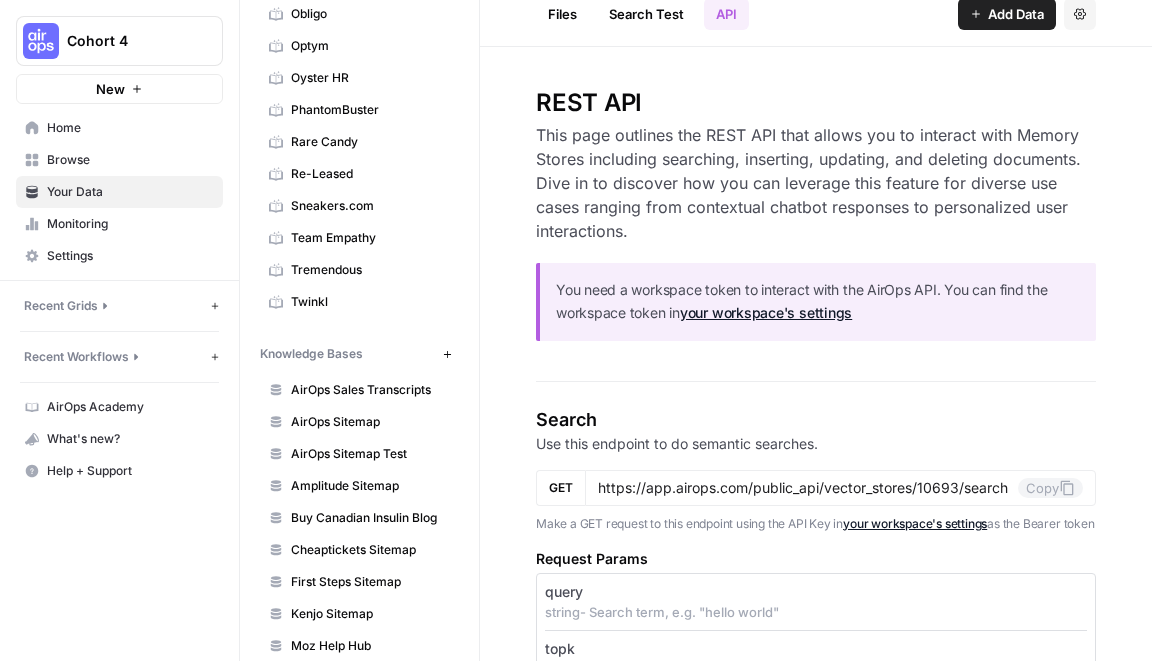 scroll, scrollTop: 0, scrollLeft: 0, axis: both 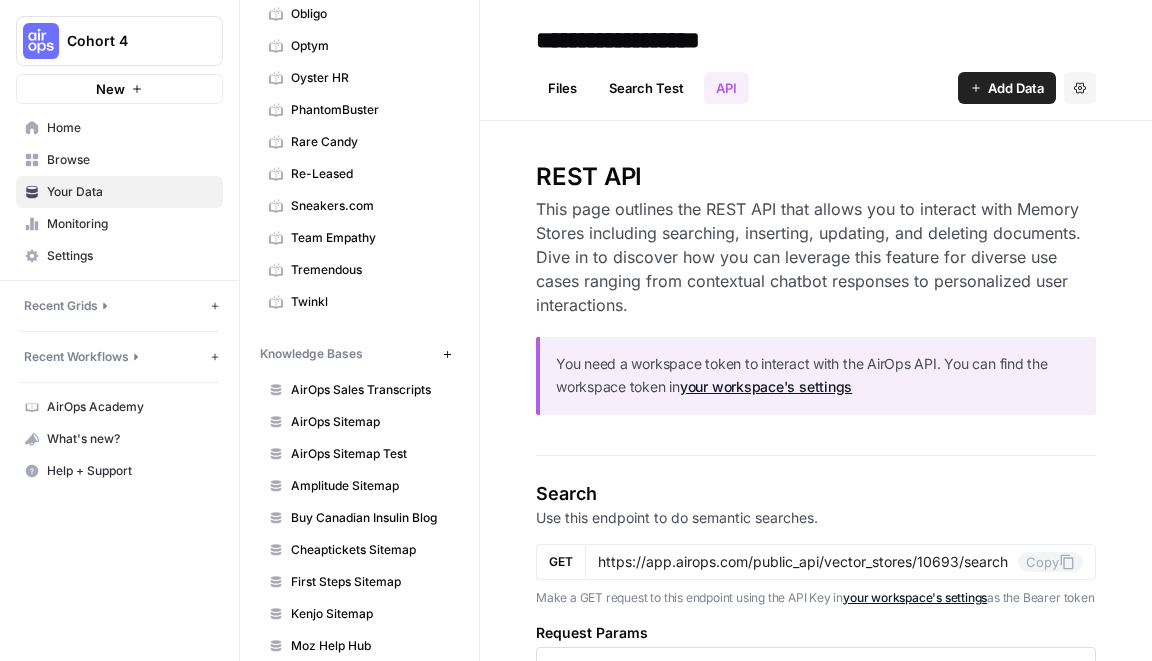 click on "Your Data" at bounding box center (130, 192) 